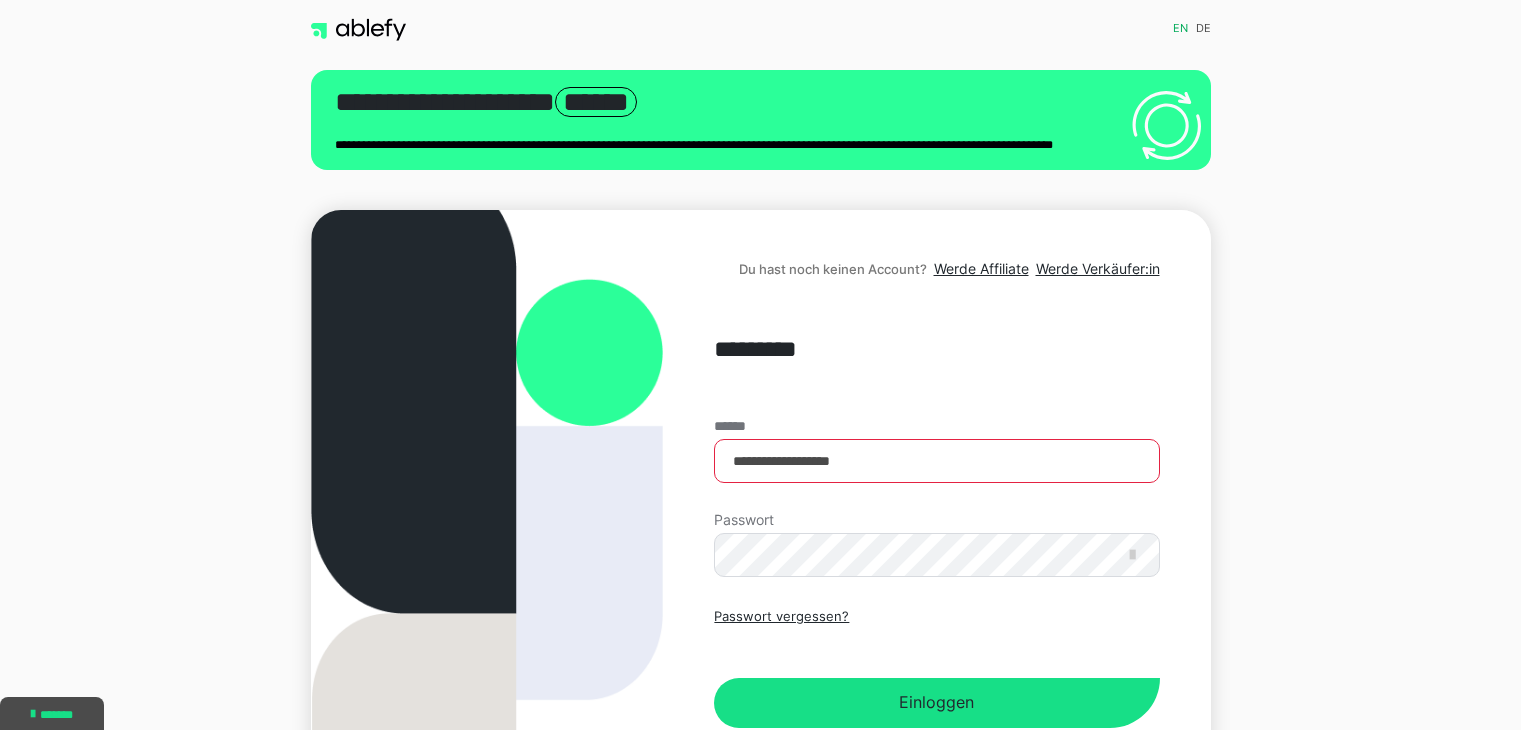 click on "**********" at bounding box center [936, 511] 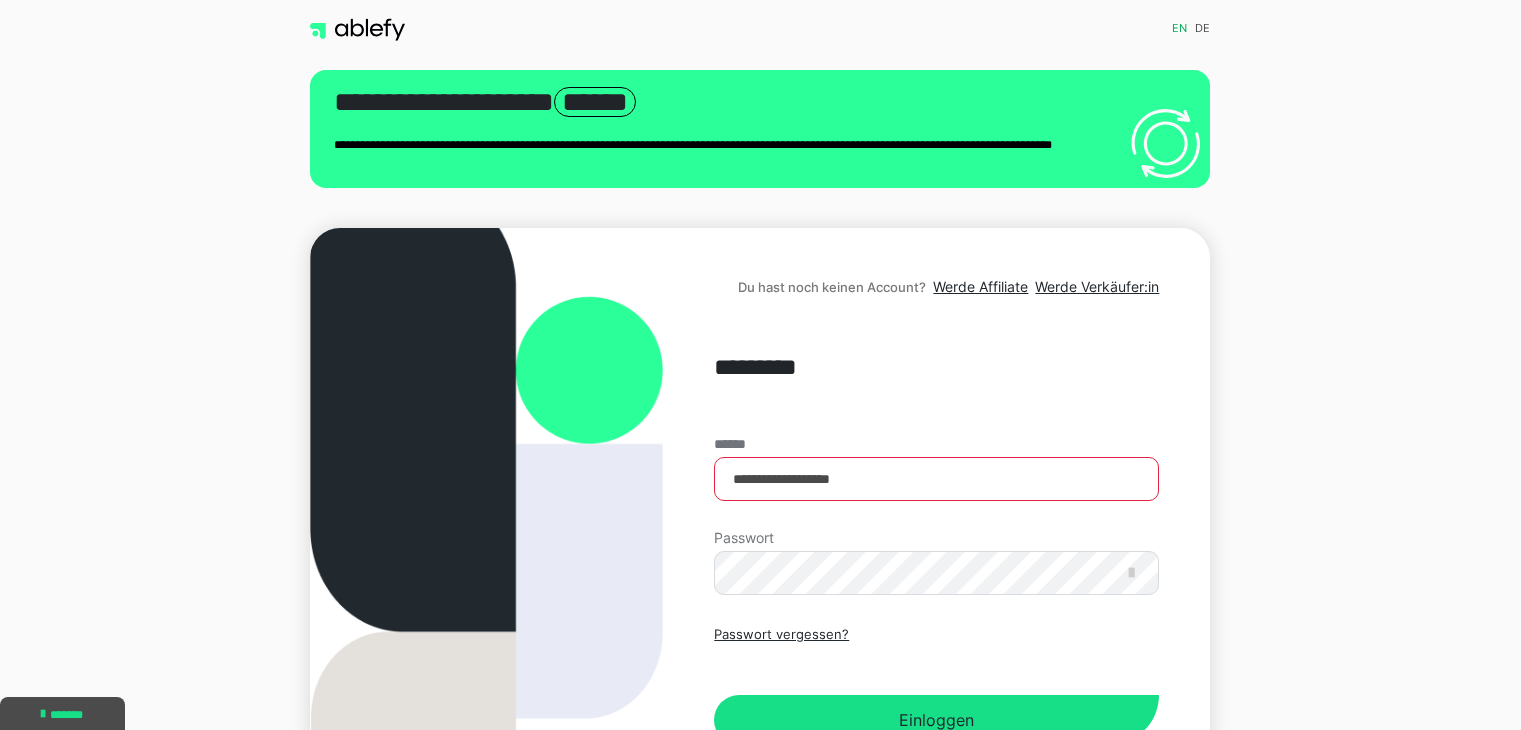 scroll, scrollTop: 188, scrollLeft: 0, axis: vertical 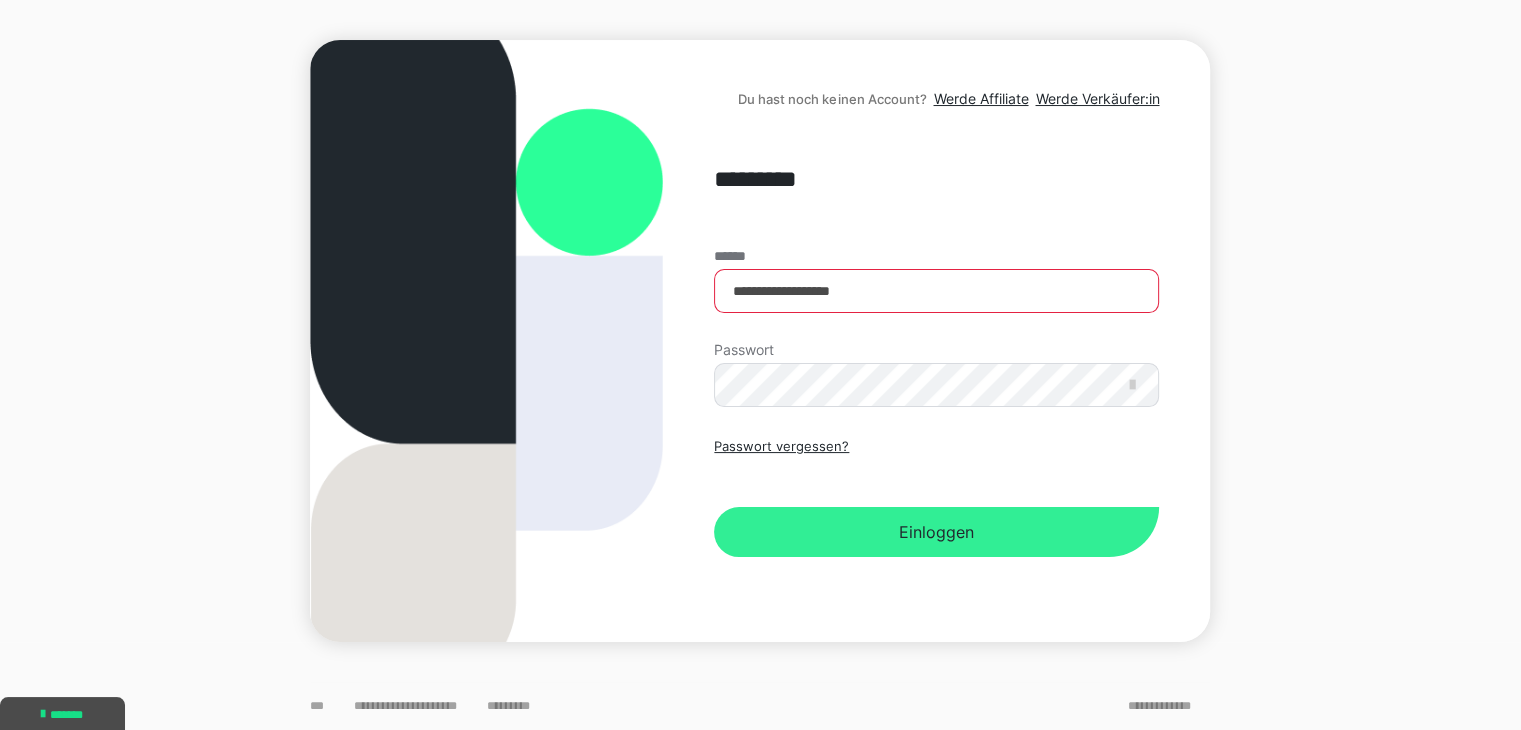 click on "Einloggen" at bounding box center (936, 532) 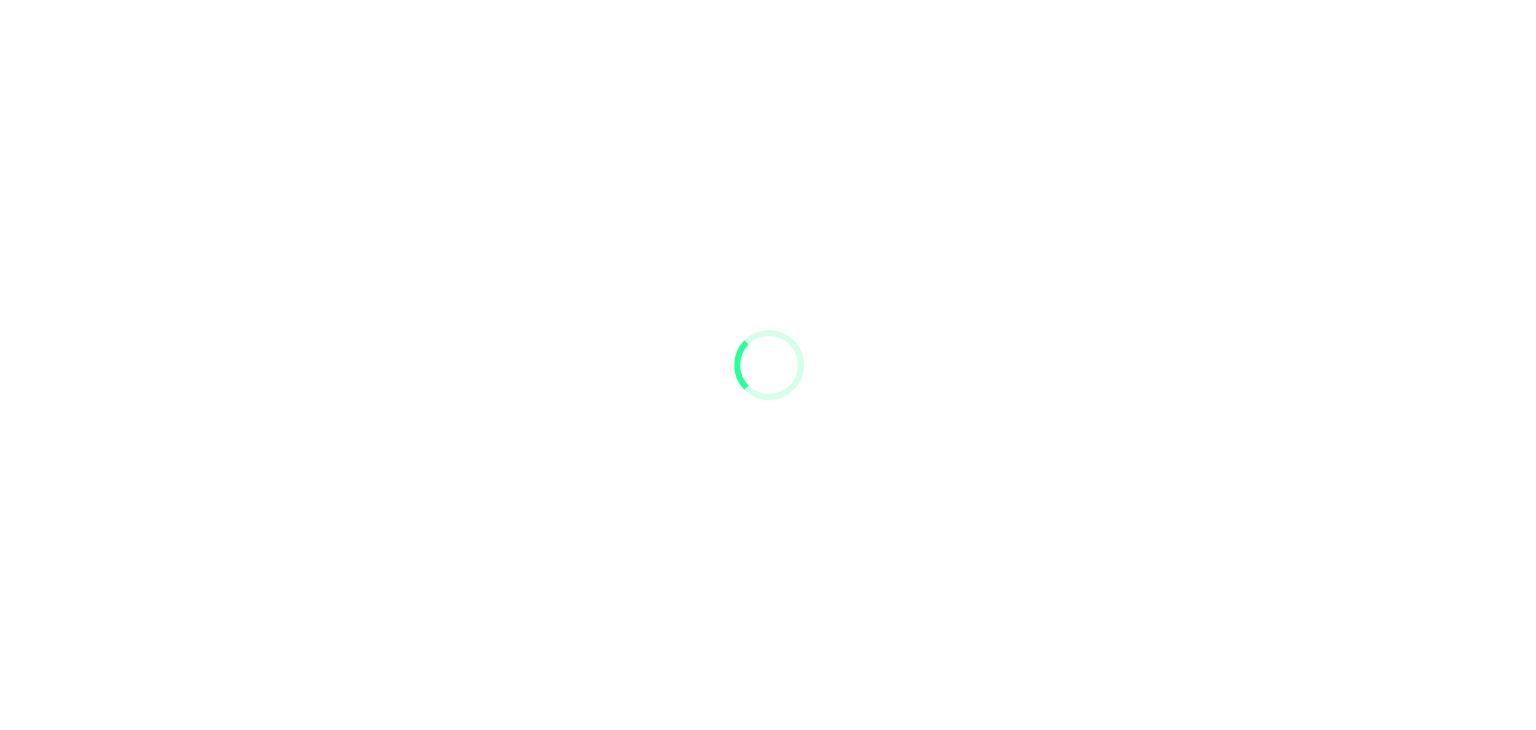 scroll, scrollTop: 0, scrollLeft: 0, axis: both 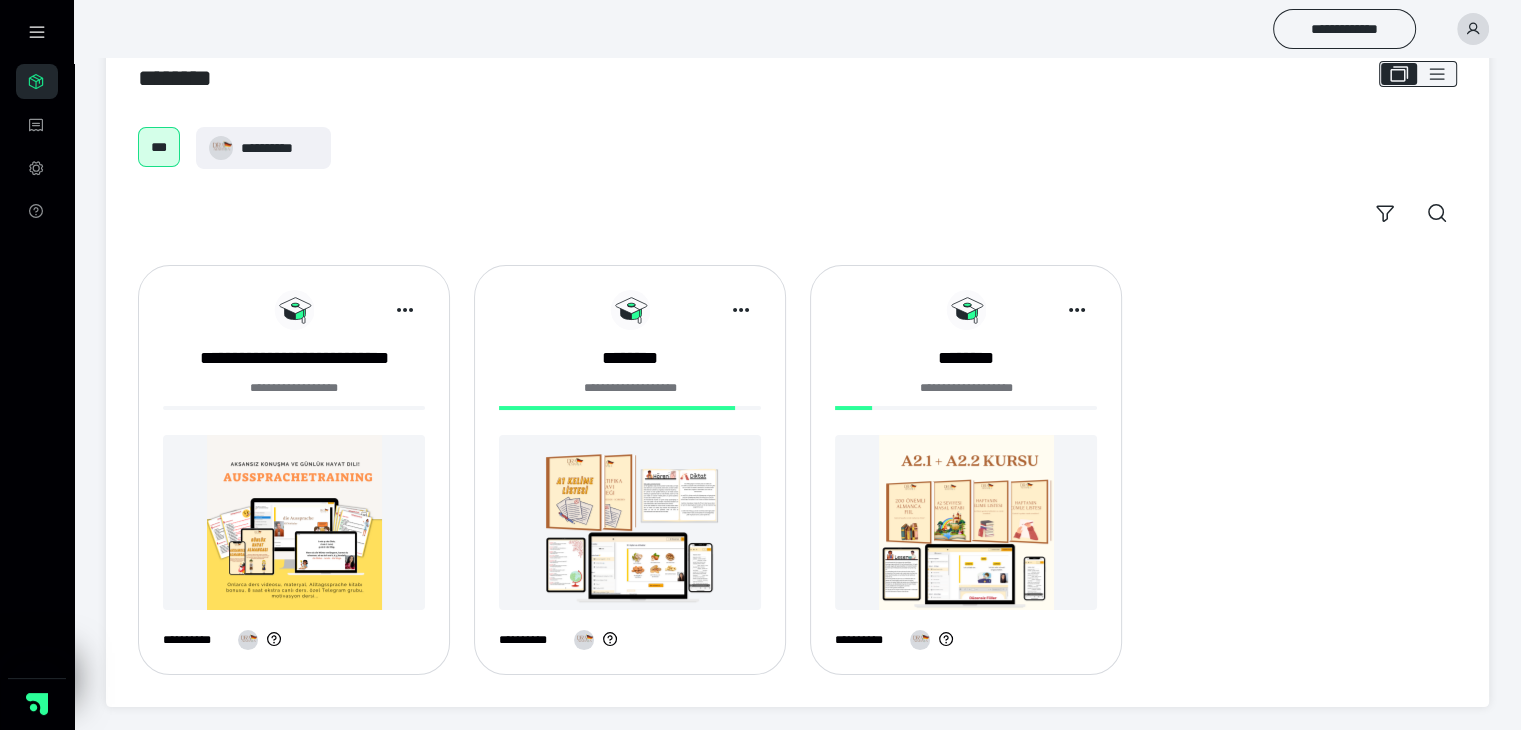 click at bounding box center [966, 522] 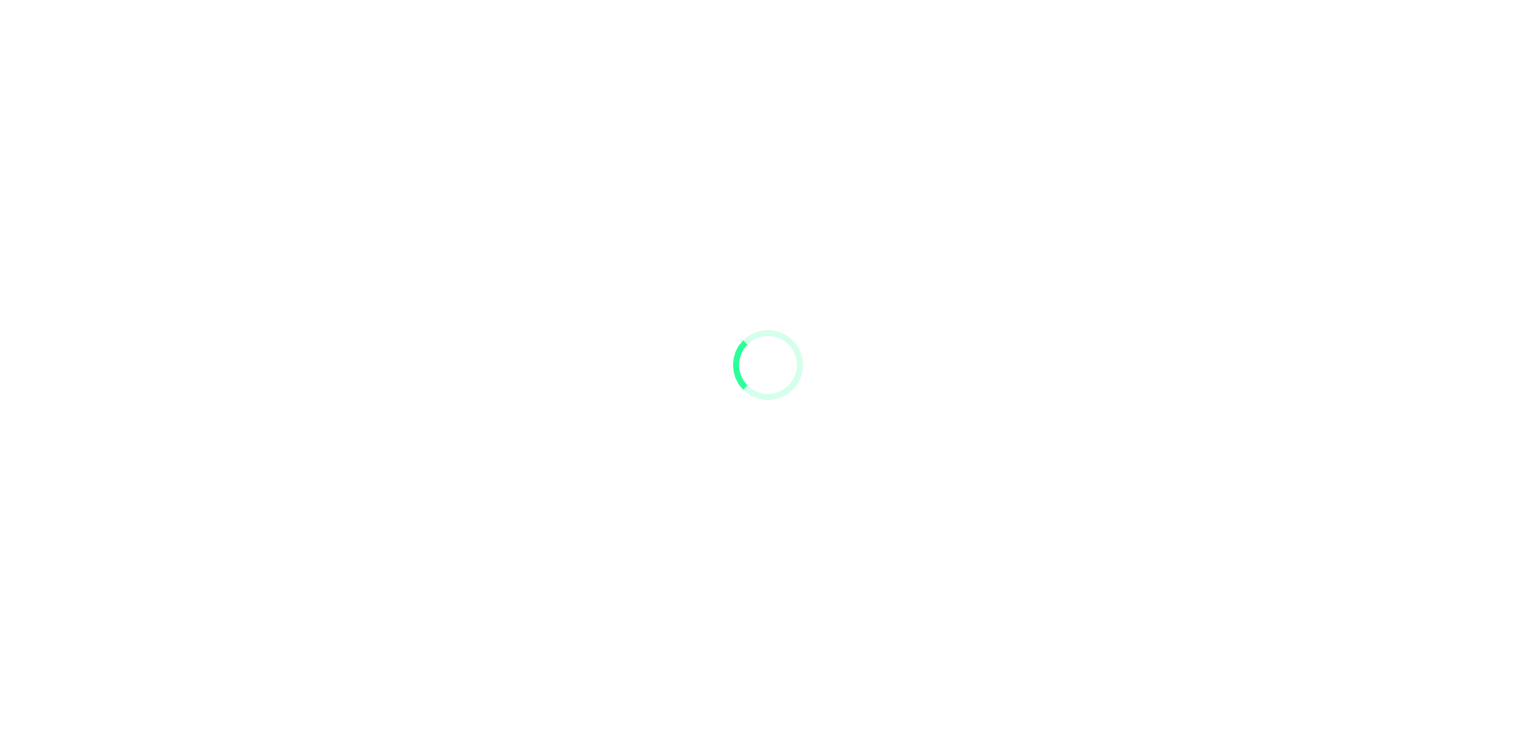 scroll, scrollTop: 0, scrollLeft: 0, axis: both 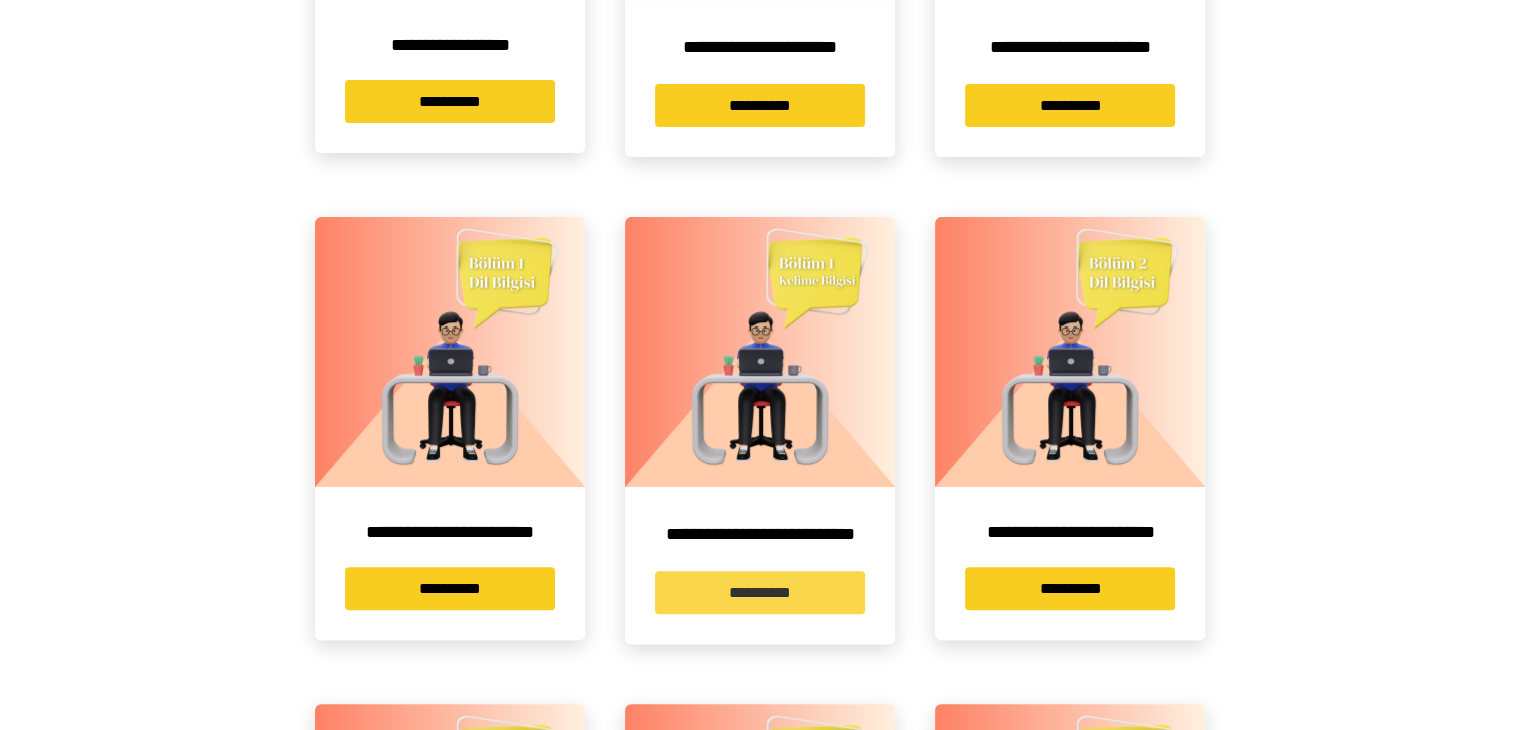 click on "**********" at bounding box center (760, 592) 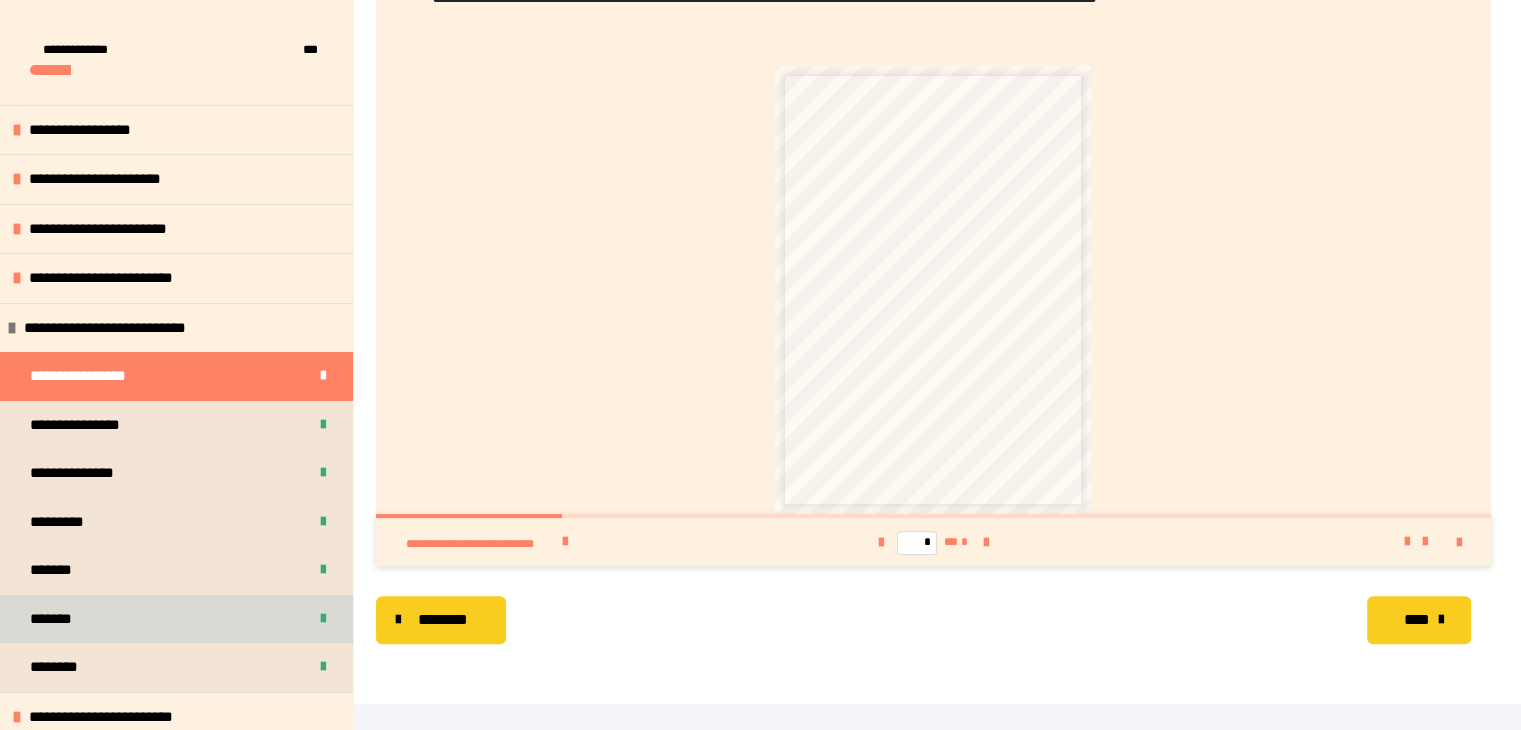 scroll, scrollTop: 428, scrollLeft: 0, axis: vertical 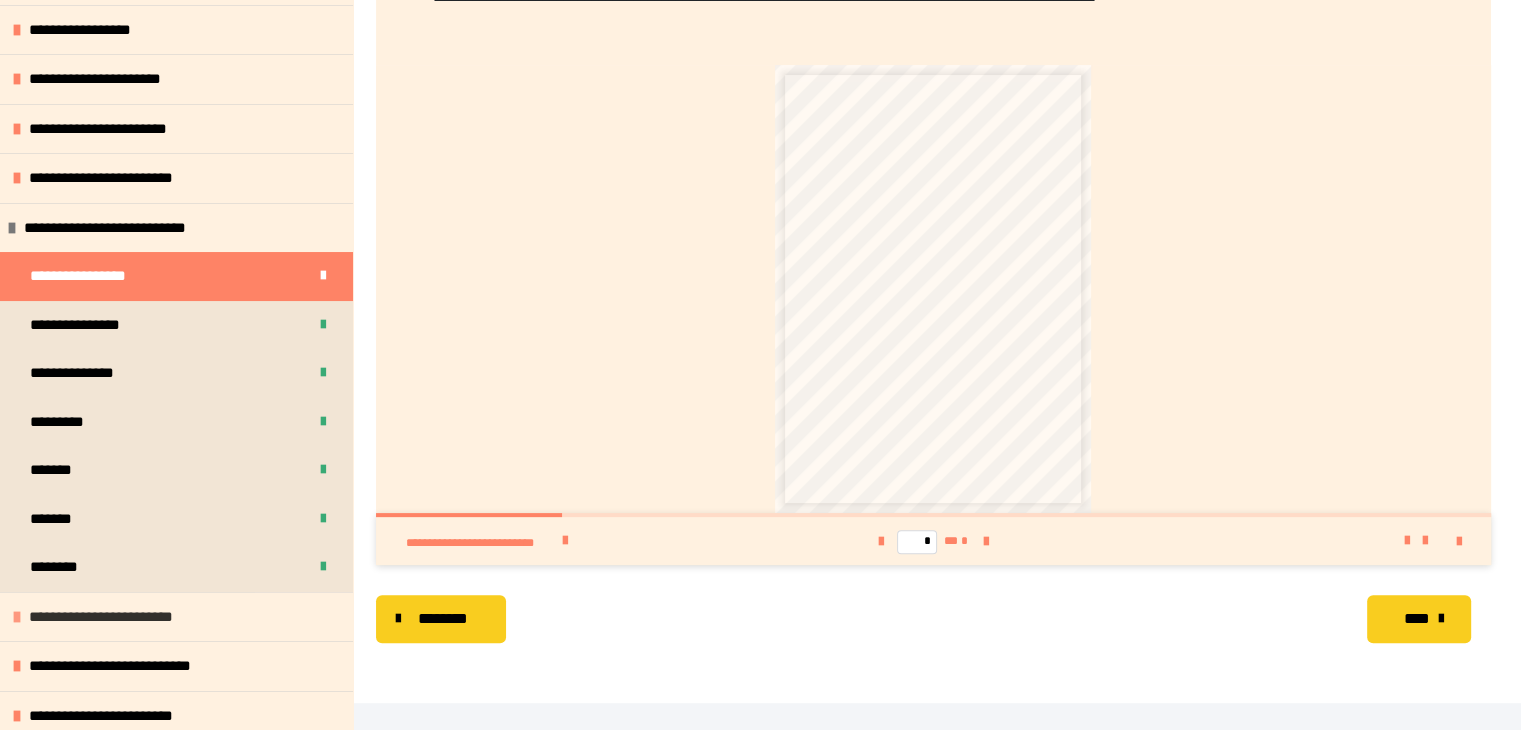 click on "**********" at bounding box center (114, 617) 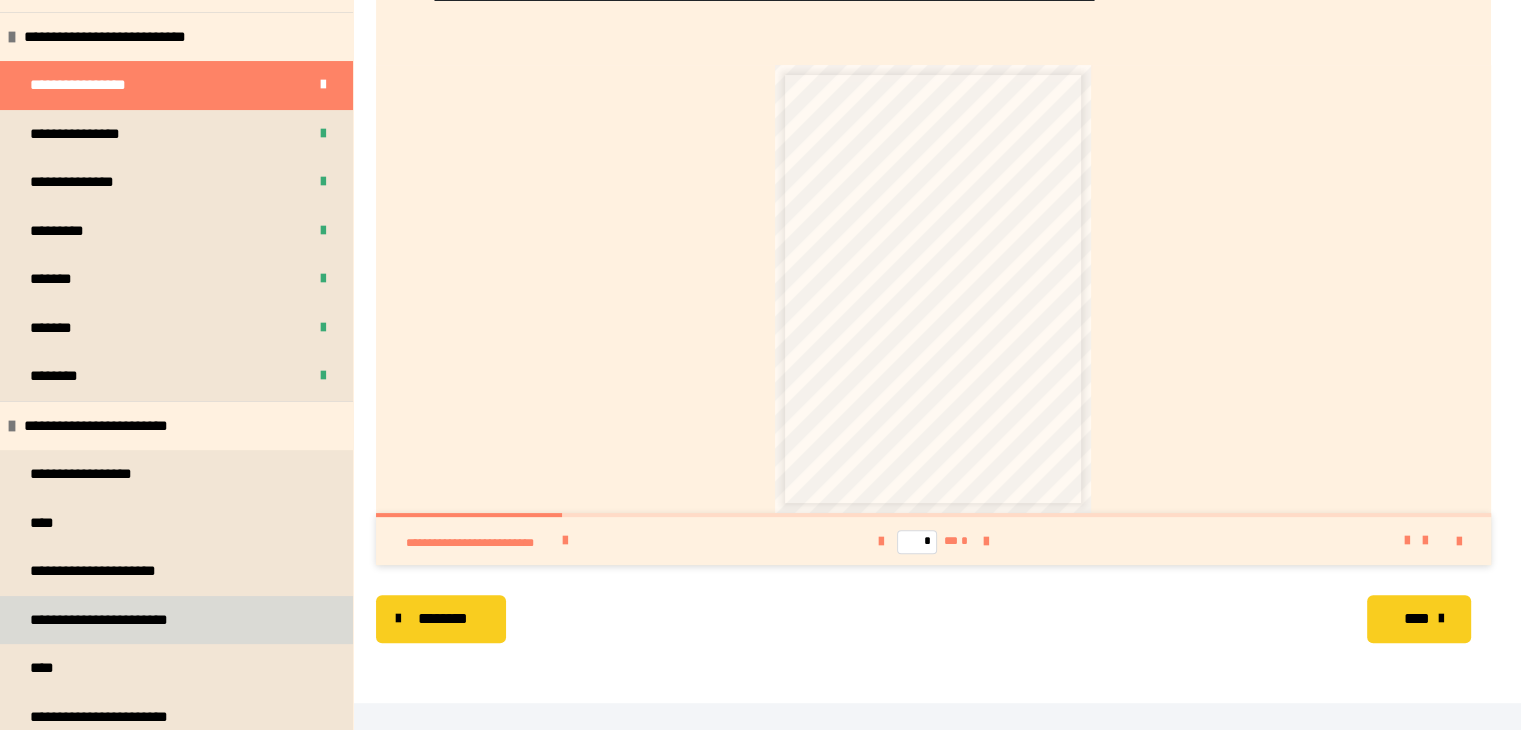 scroll, scrollTop: 300, scrollLeft: 0, axis: vertical 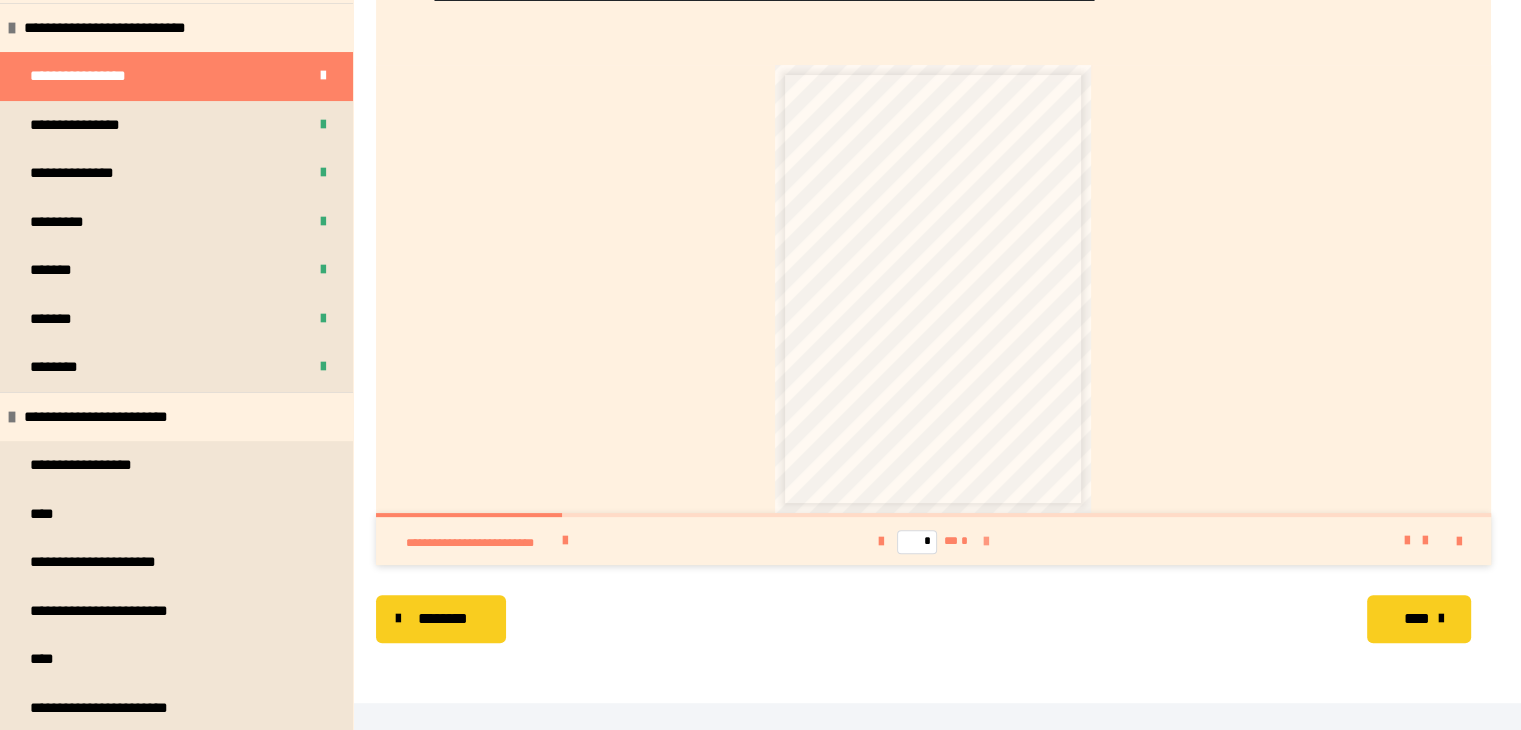 click at bounding box center (986, 542) 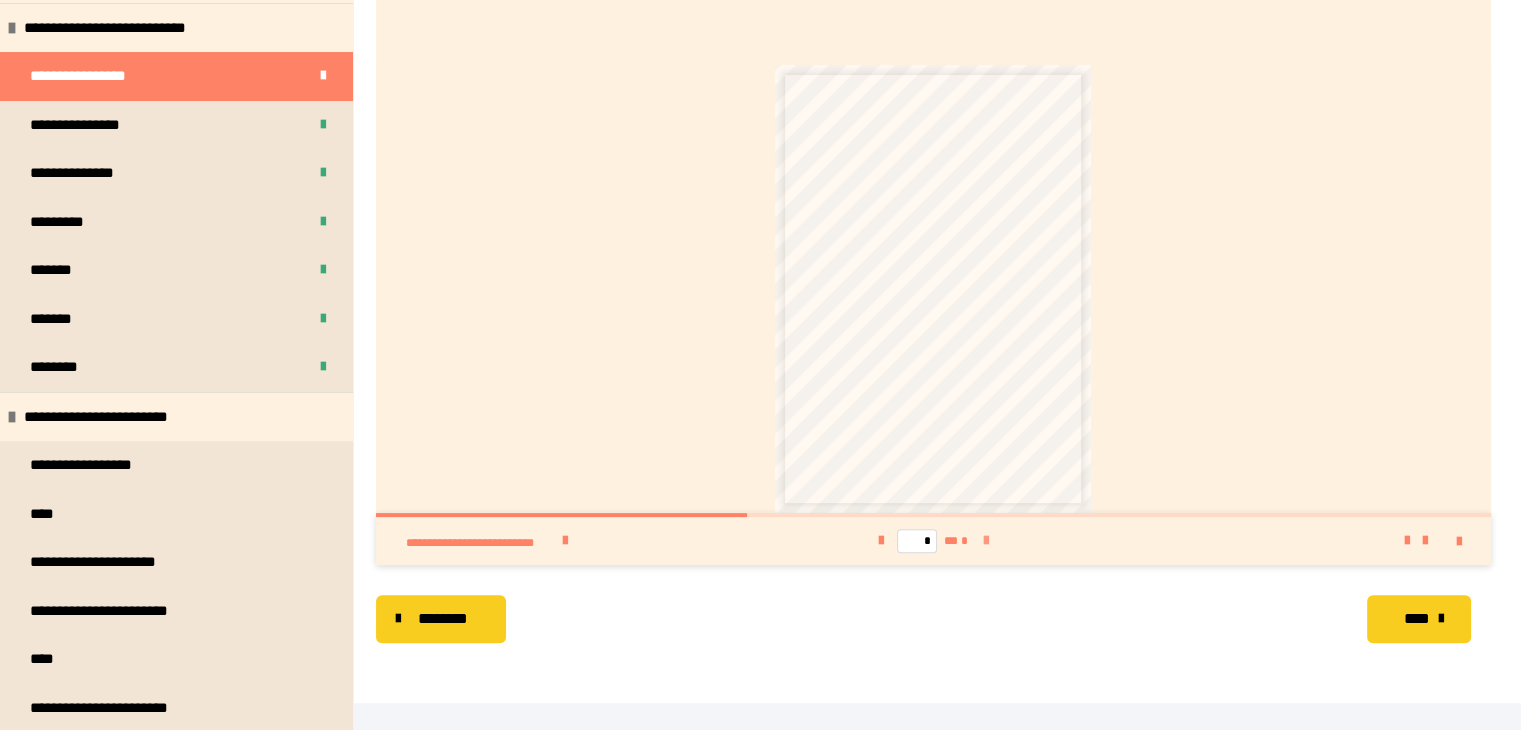 click at bounding box center (986, 541) 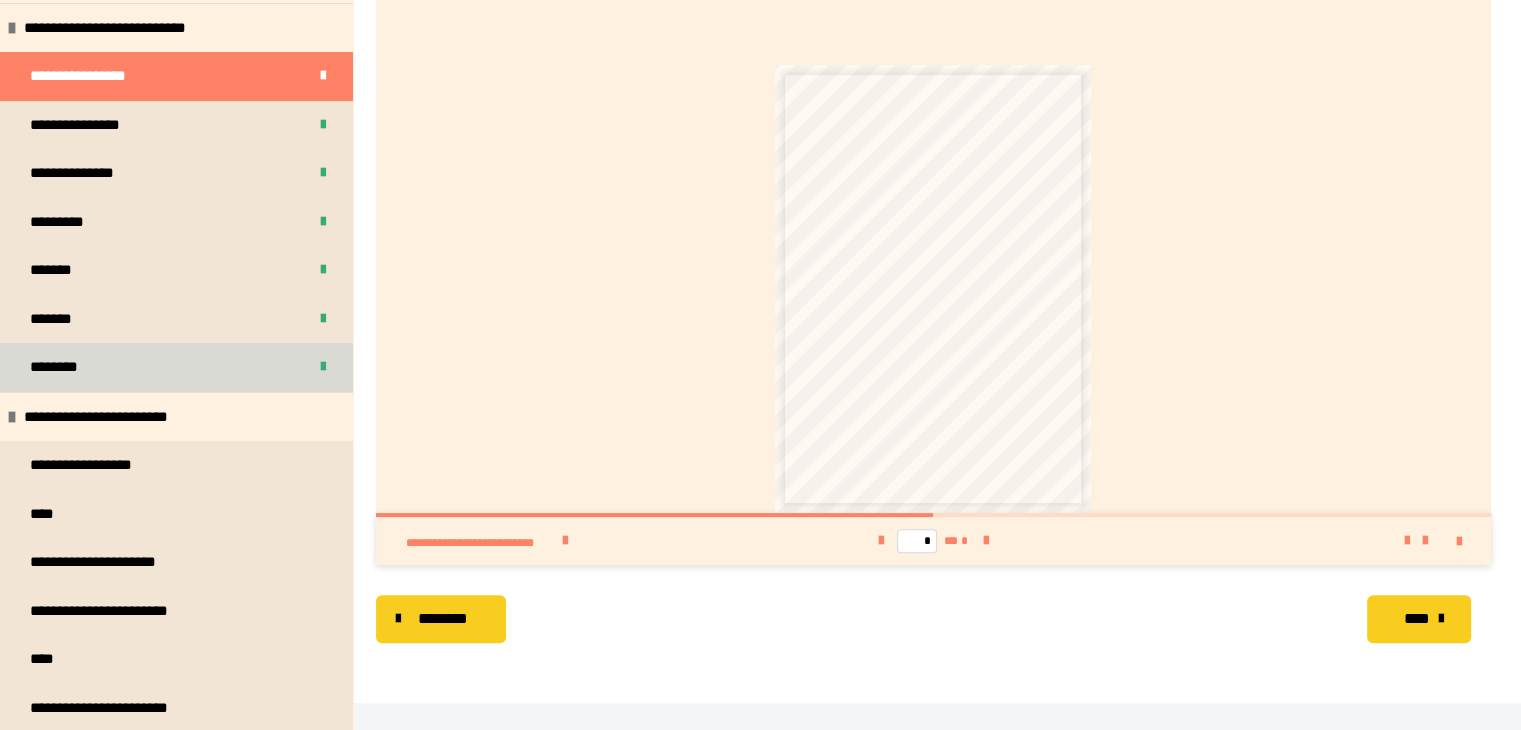 click on "********" at bounding box center (176, 367) 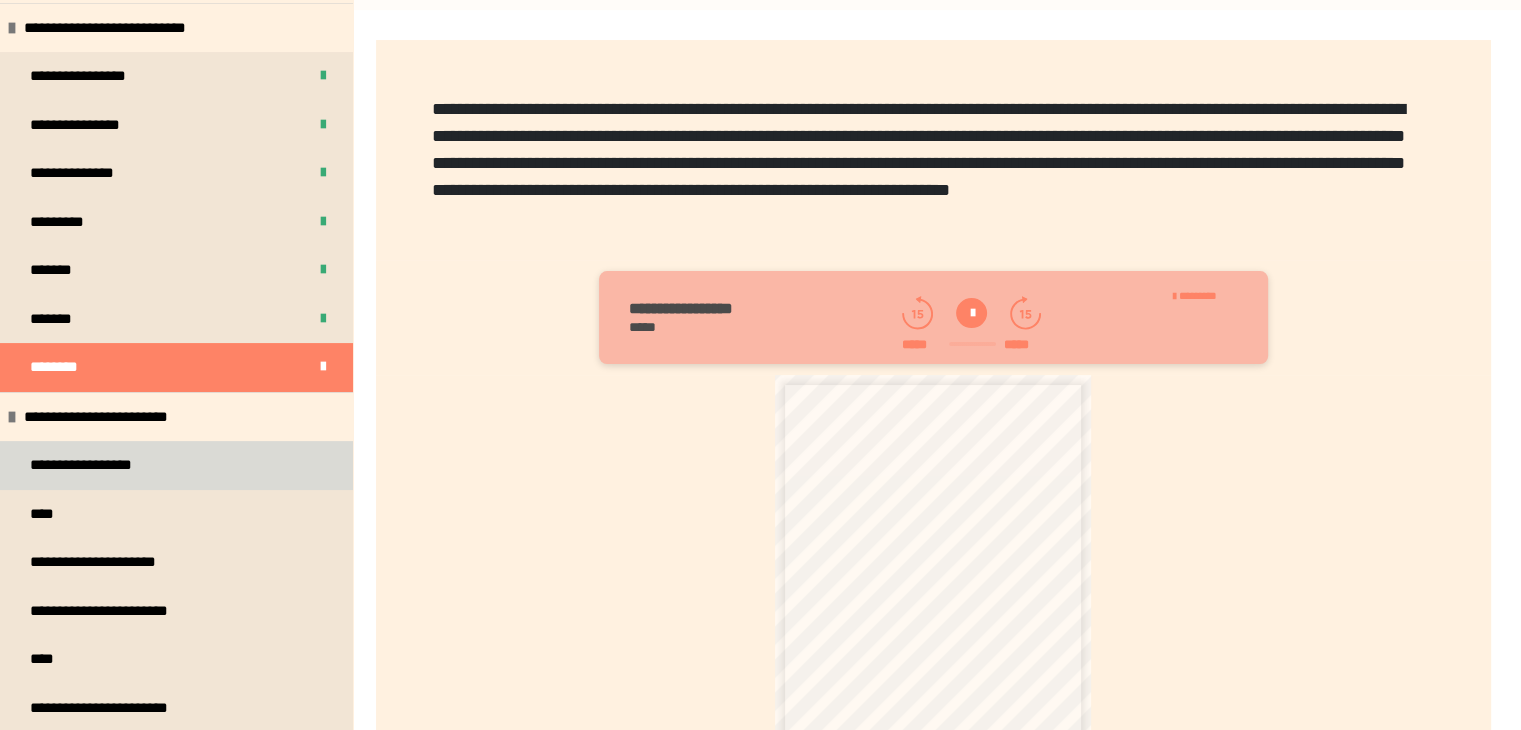 click on "**********" at bounding box center [176, 465] 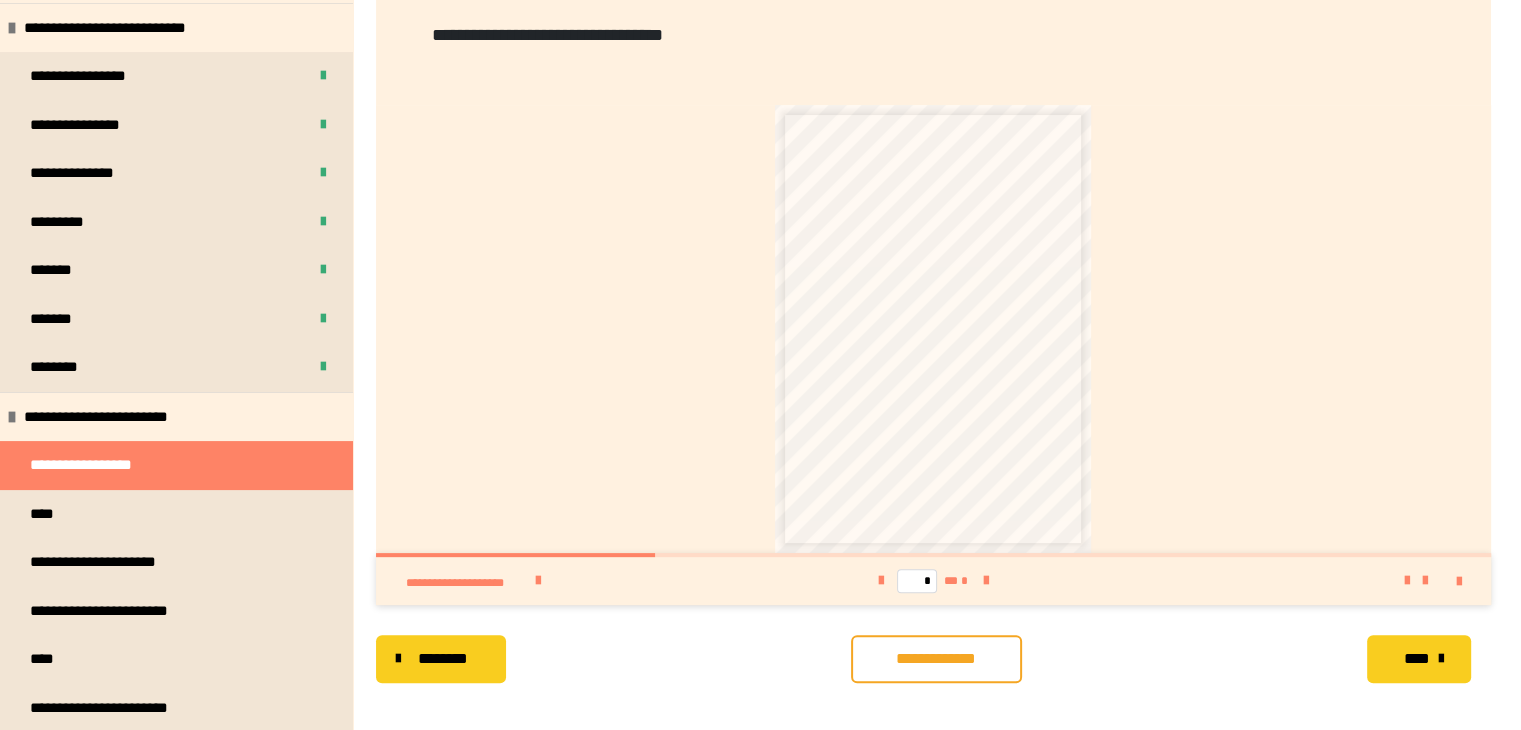 scroll, scrollTop: 563, scrollLeft: 0, axis: vertical 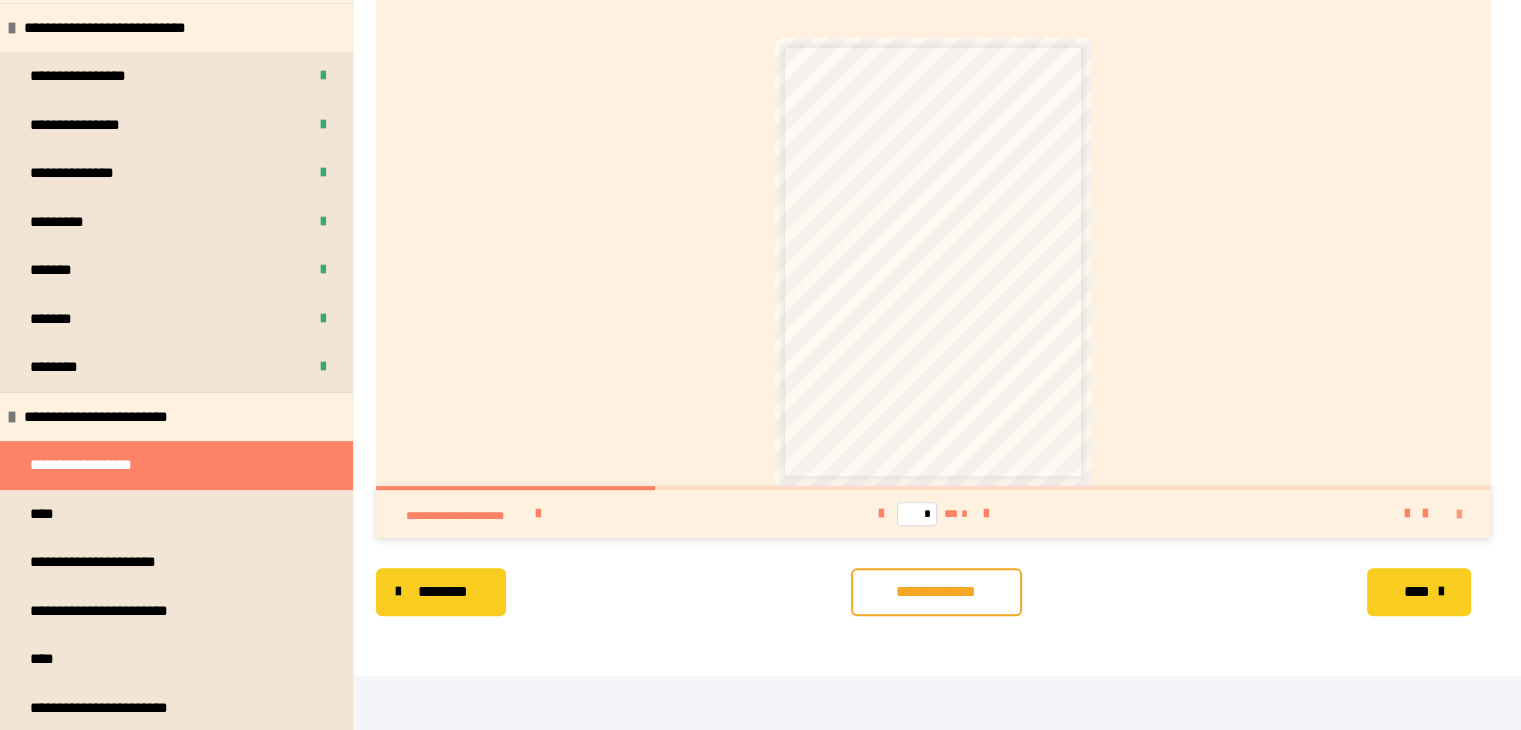 click at bounding box center (1459, 515) 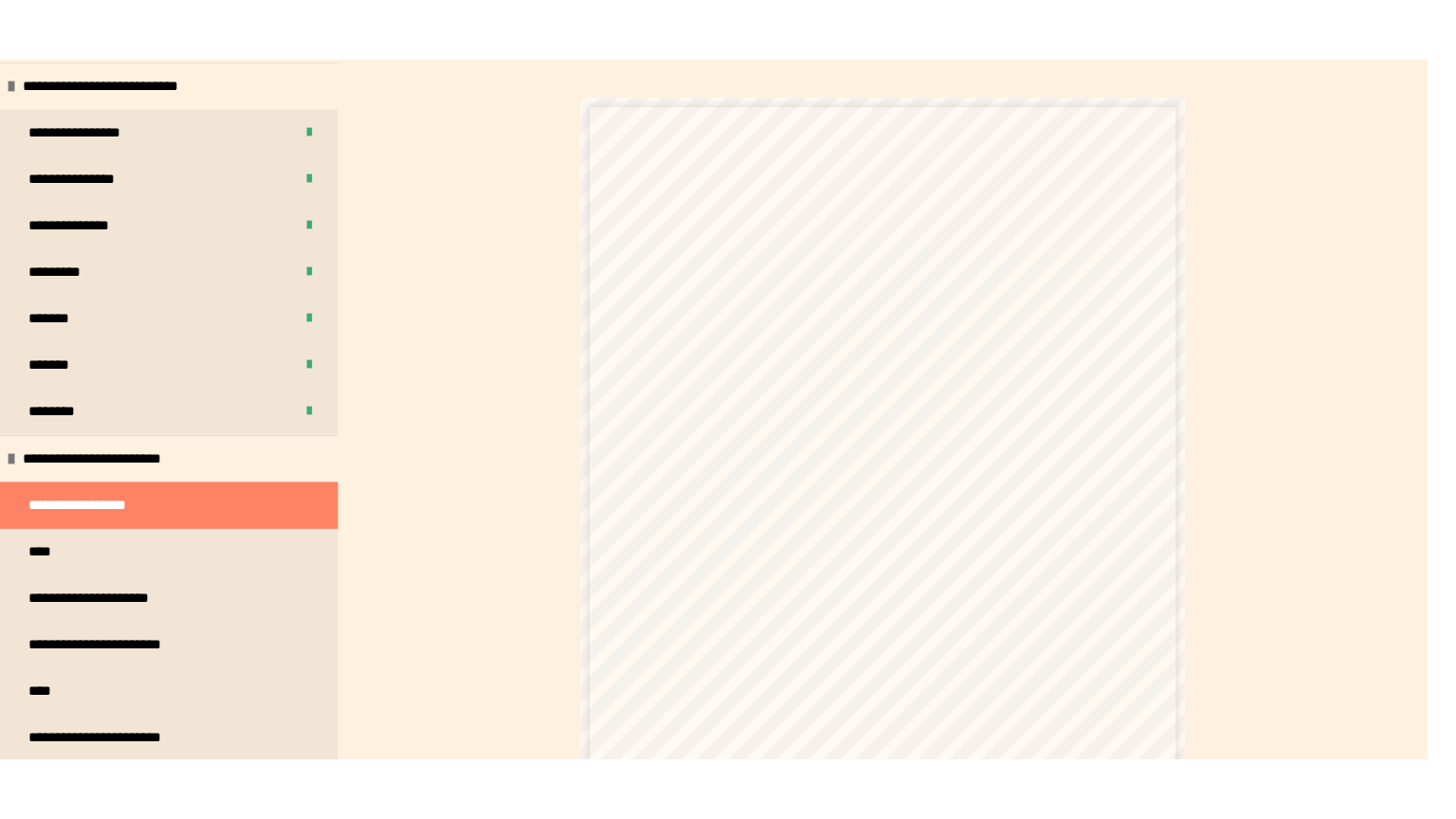 scroll, scrollTop: 408, scrollLeft: 0, axis: vertical 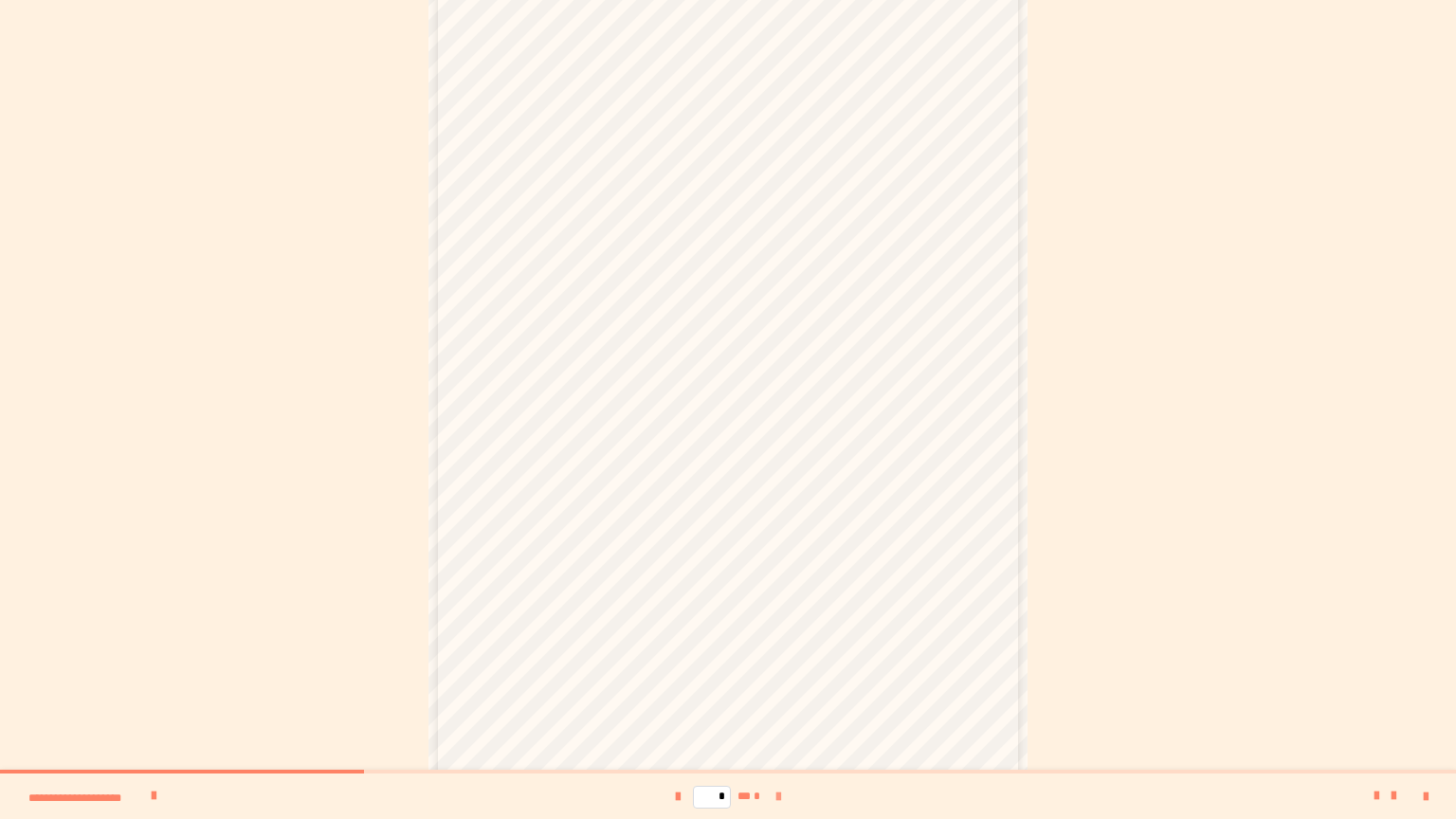 click at bounding box center [778, 797] 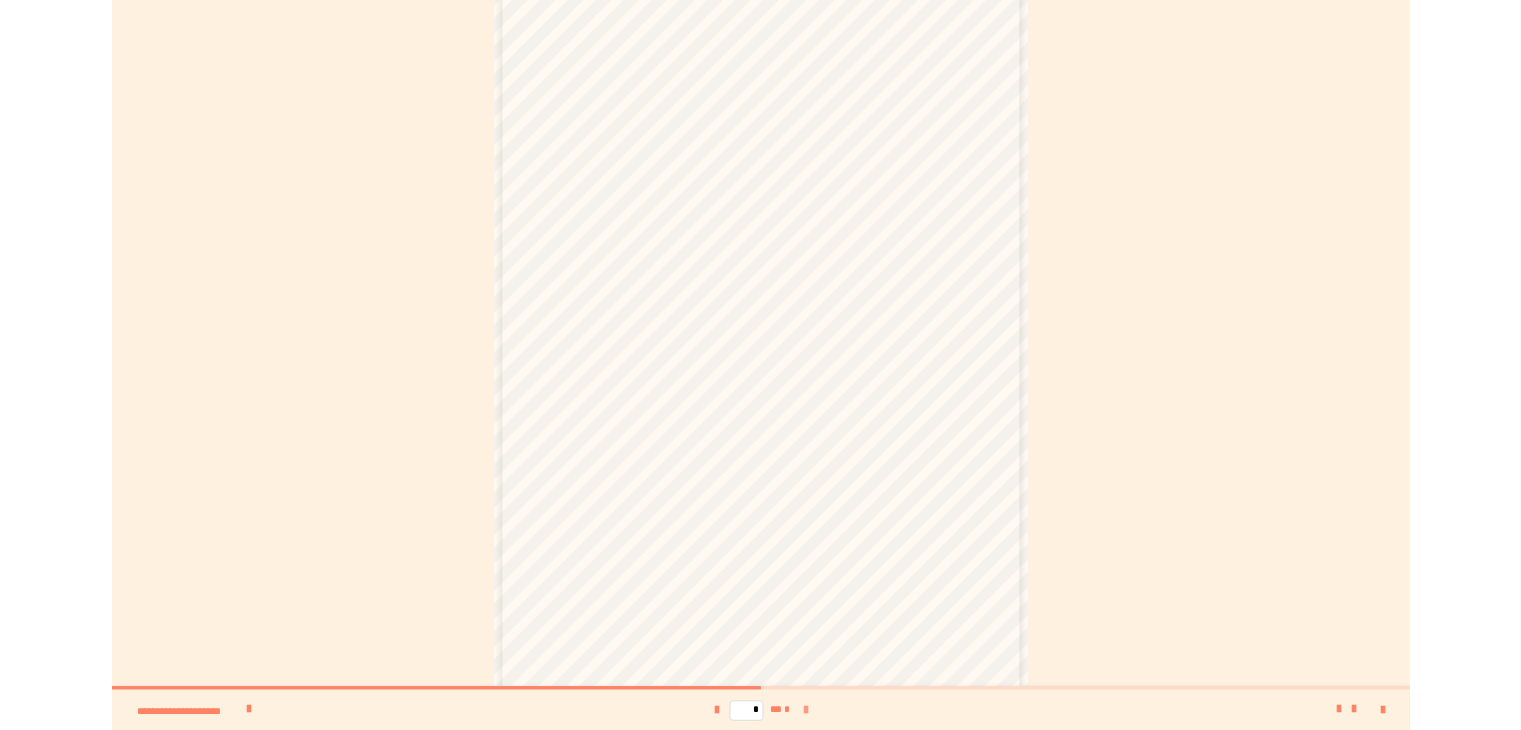 scroll, scrollTop: 0, scrollLeft: 0, axis: both 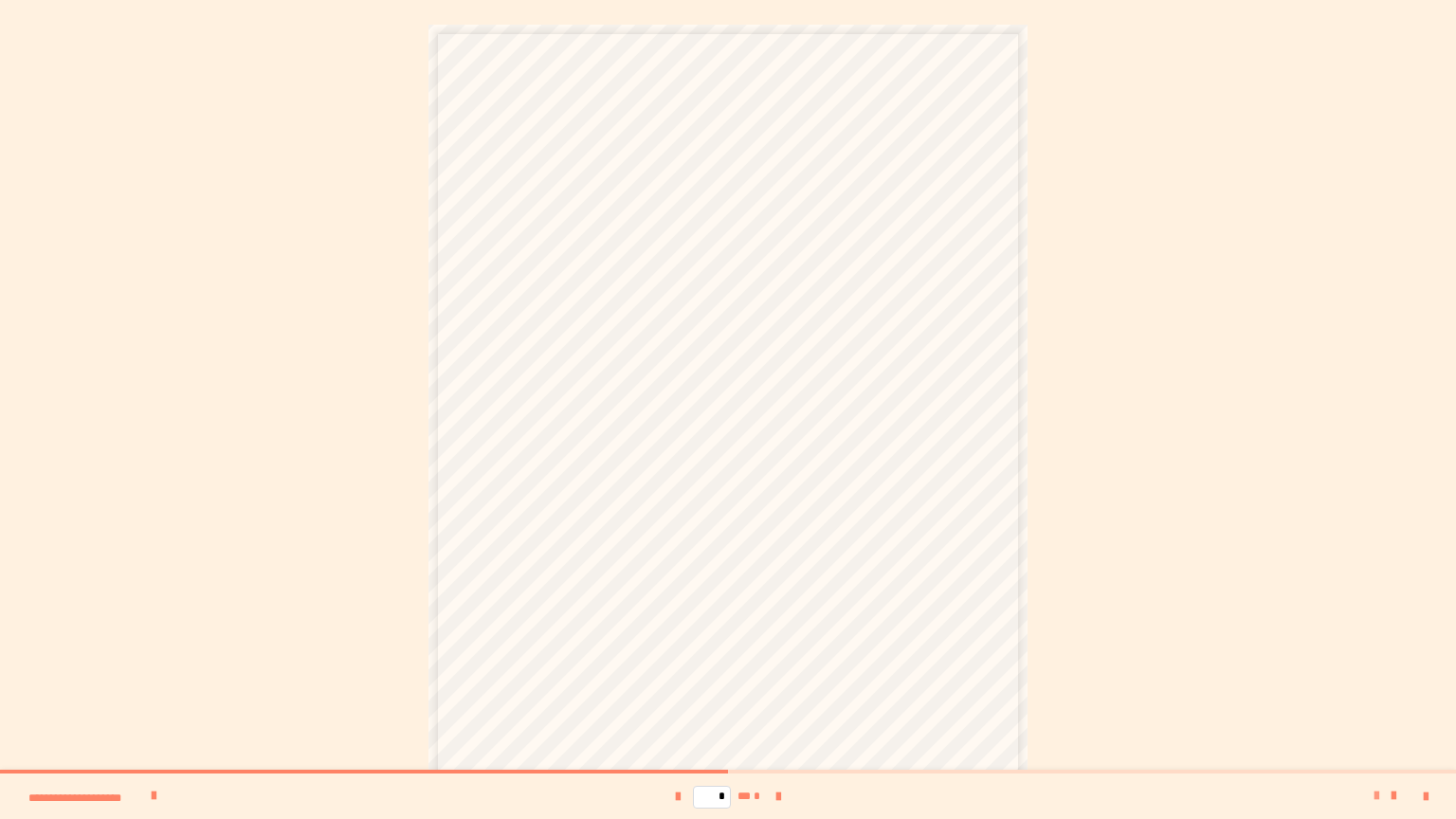 click at bounding box center [1376, 796] 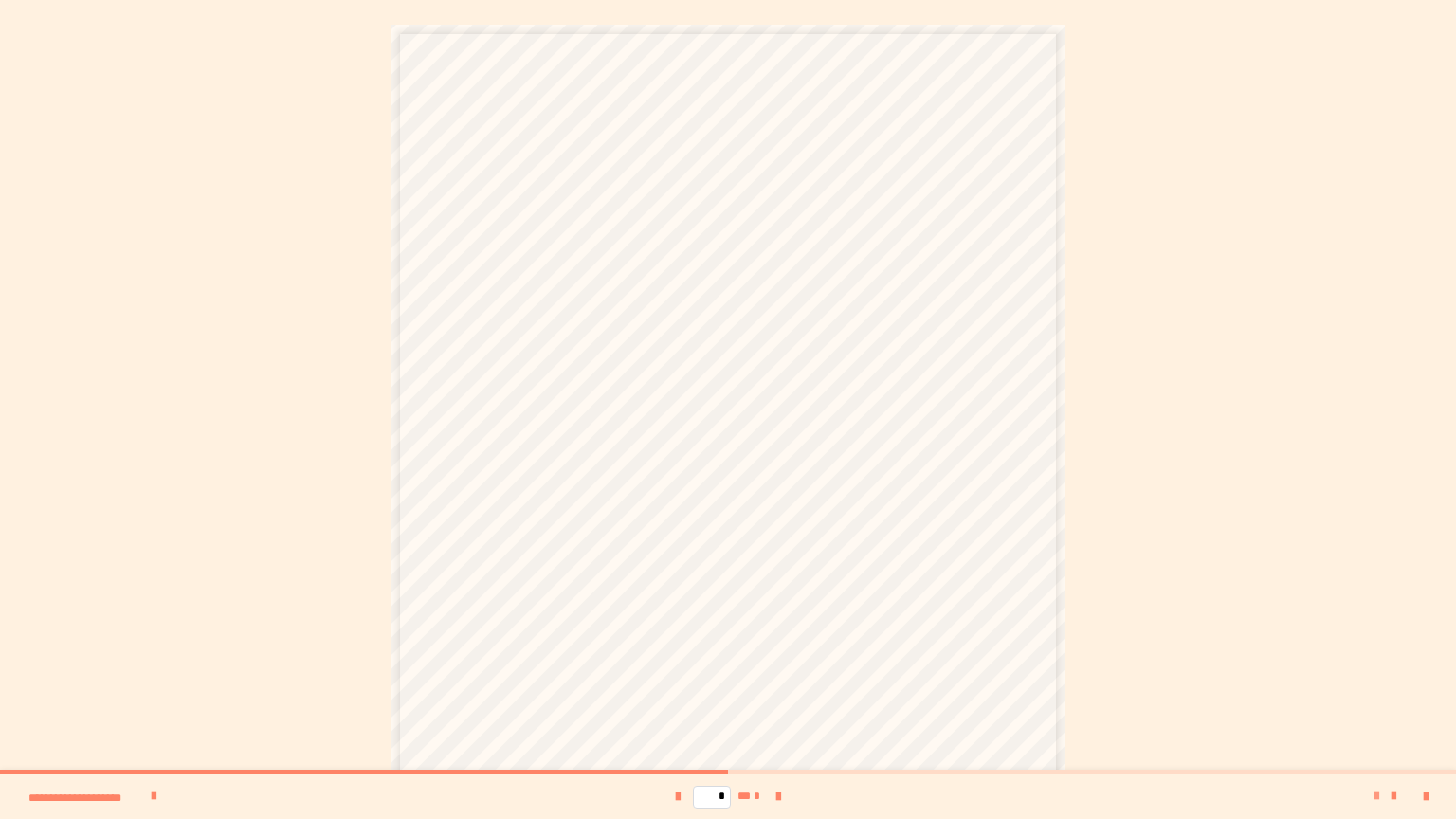 click at bounding box center (1376, 796) 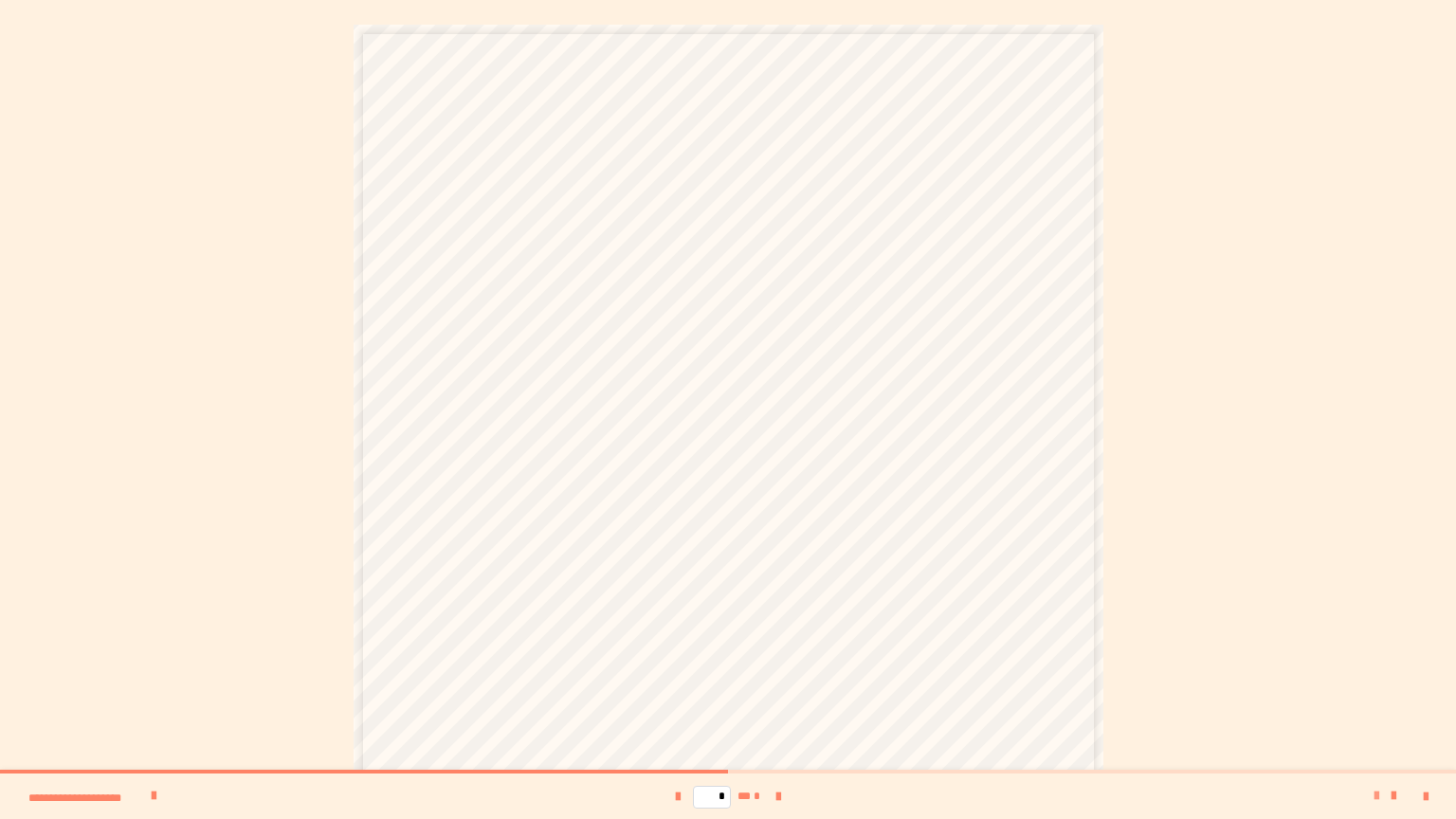 click at bounding box center (1376, 796) 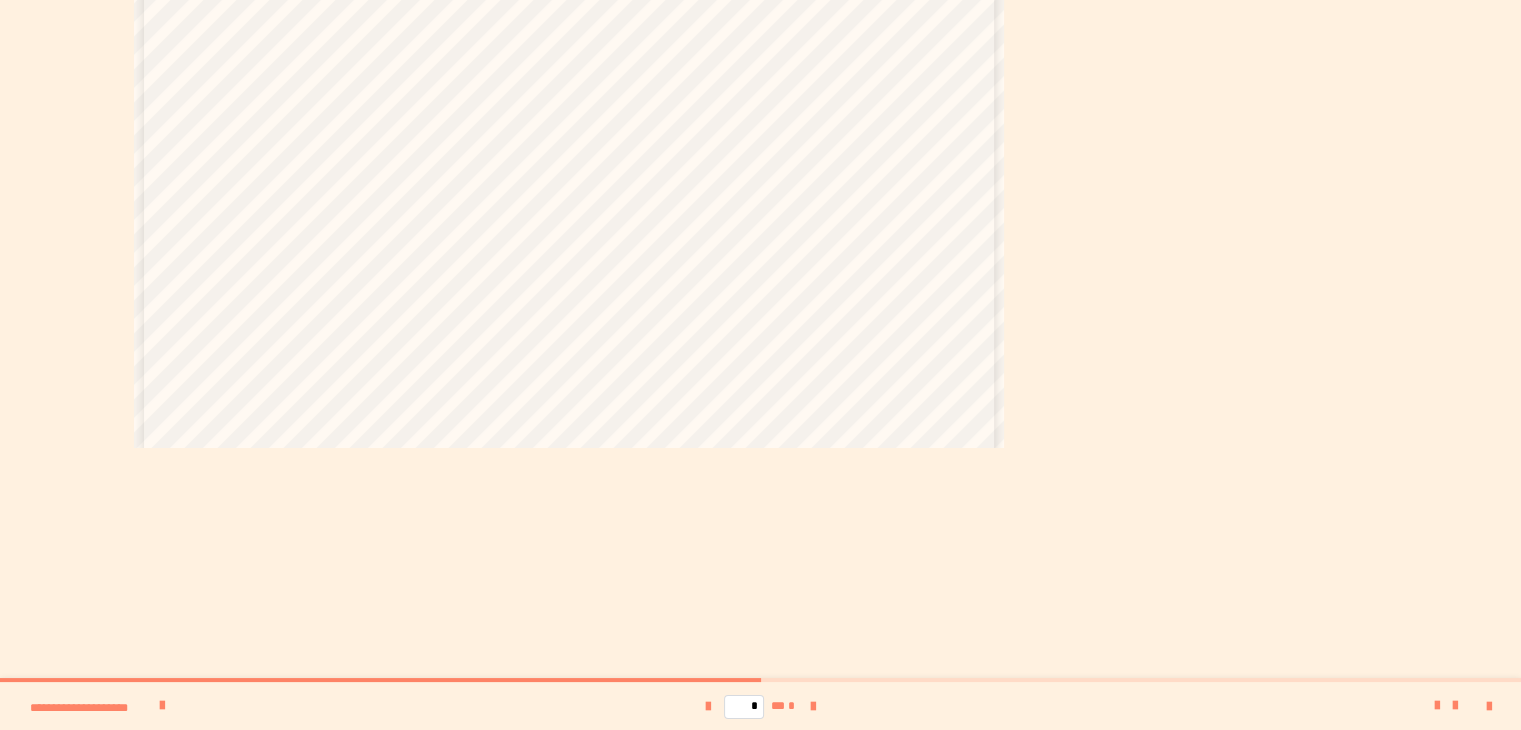 scroll, scrollTop: 330, scrollLeft: 0, axis: vertical 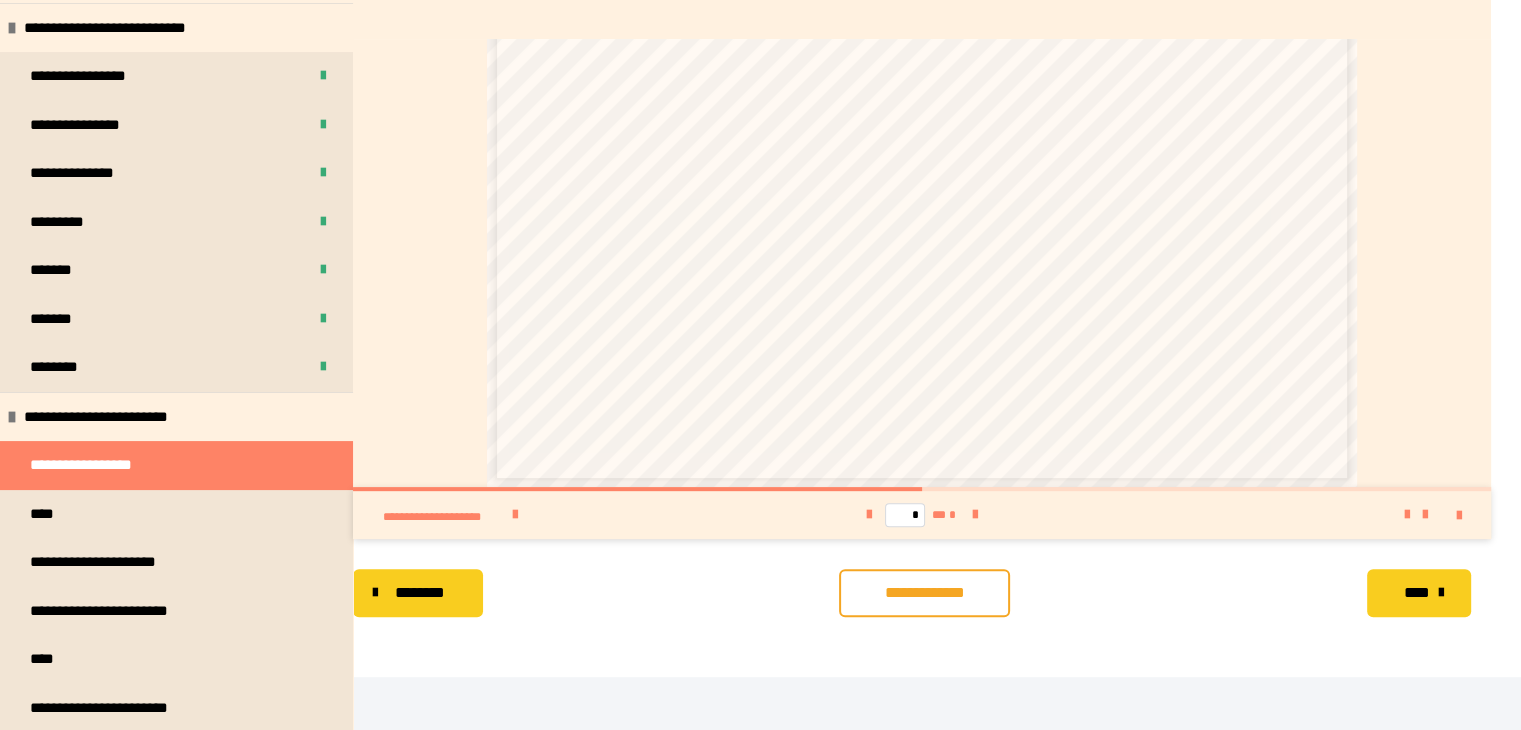 click at bounding box center [1447, 515] 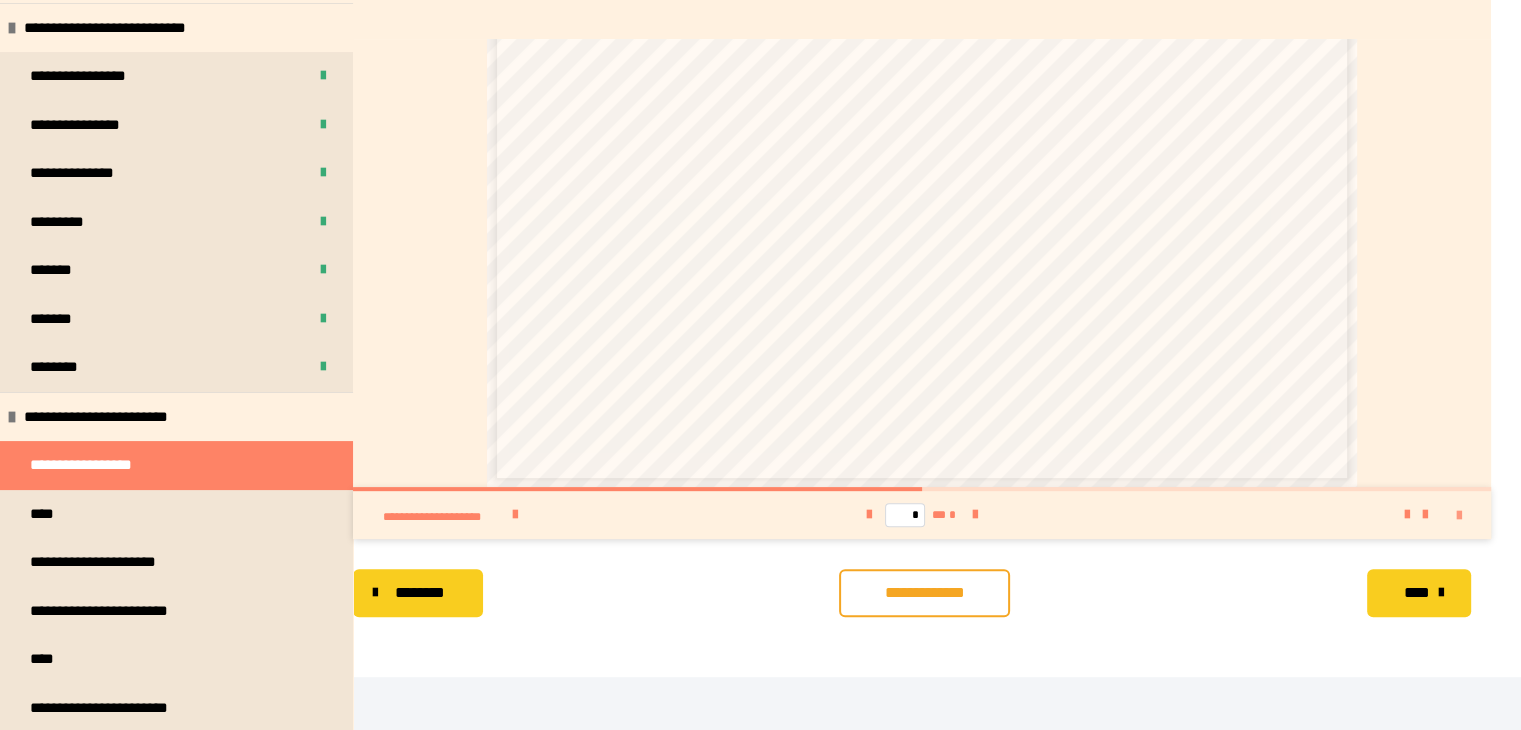 click at bounding box center [1459, 516] 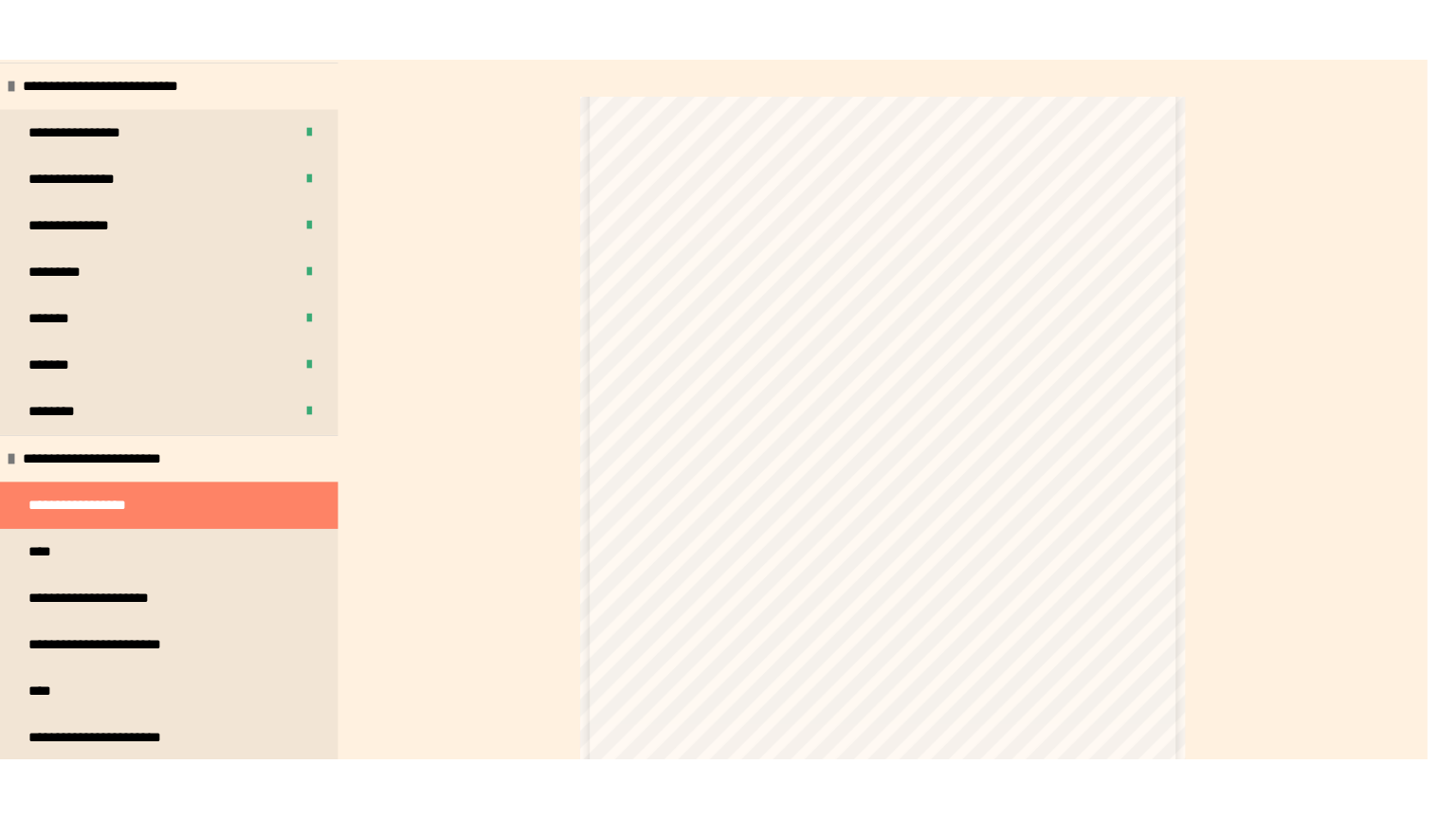 scroll, scrollTop: 408, scrollLeft: 0, axis: vertical 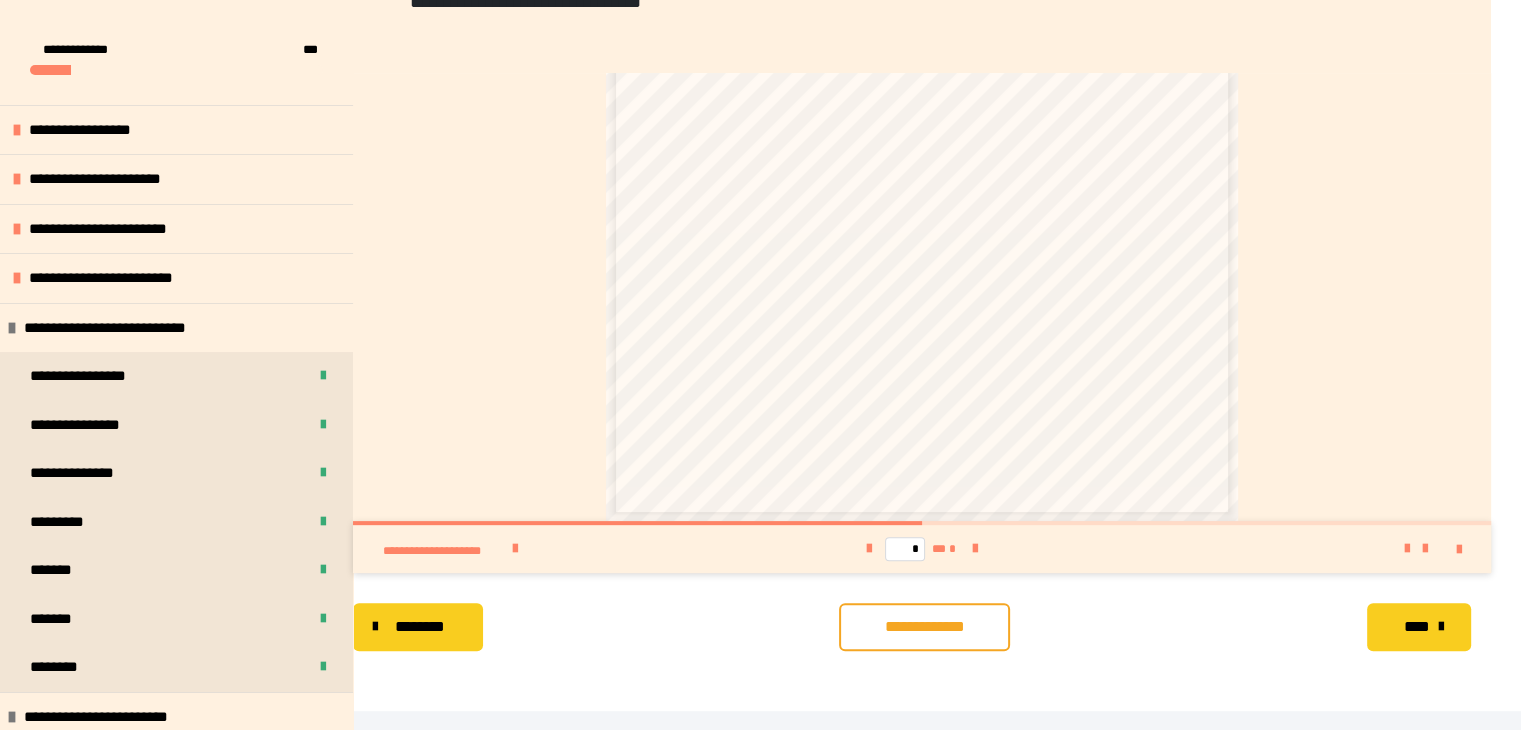 click at bounding box center [1353, 549] 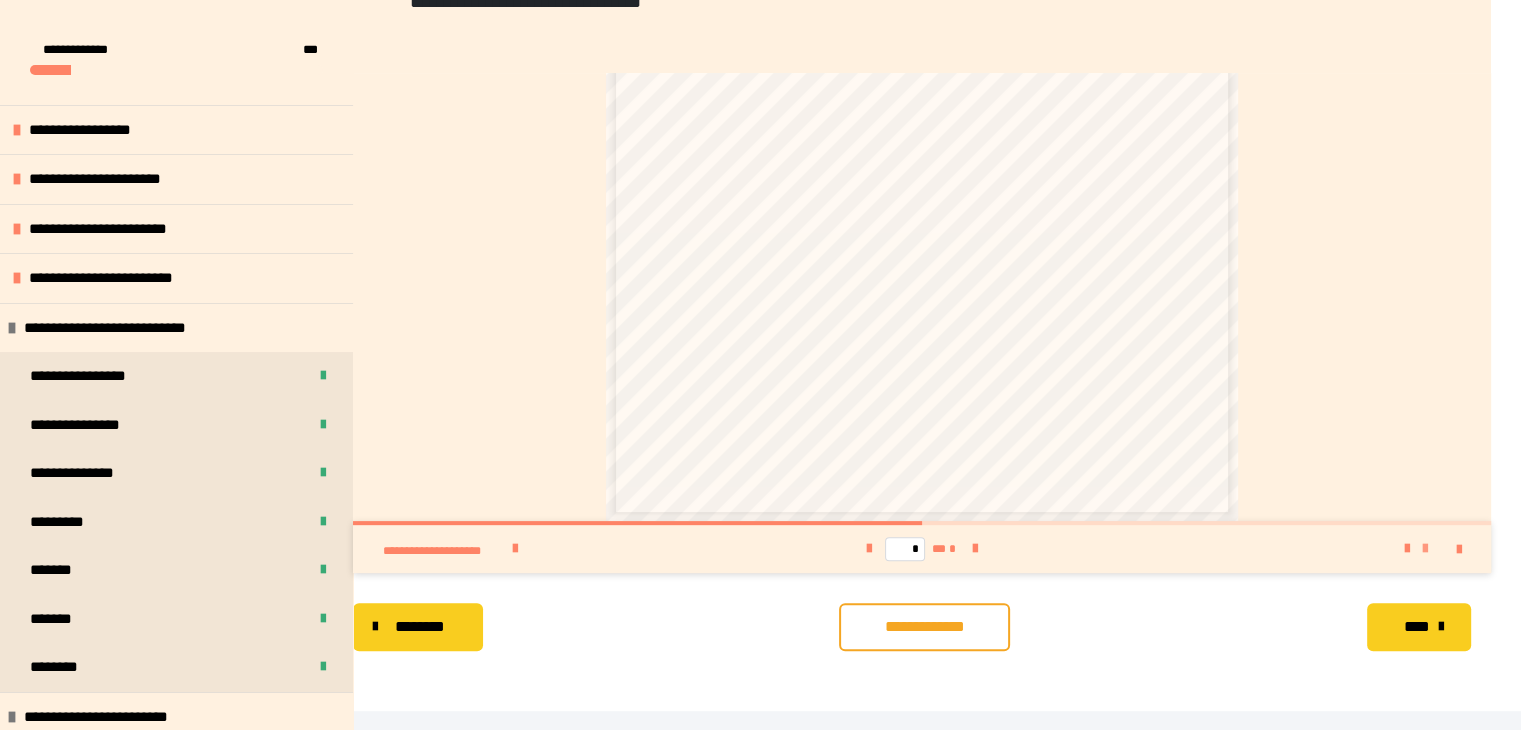 click at bounding box center [1425, 549] 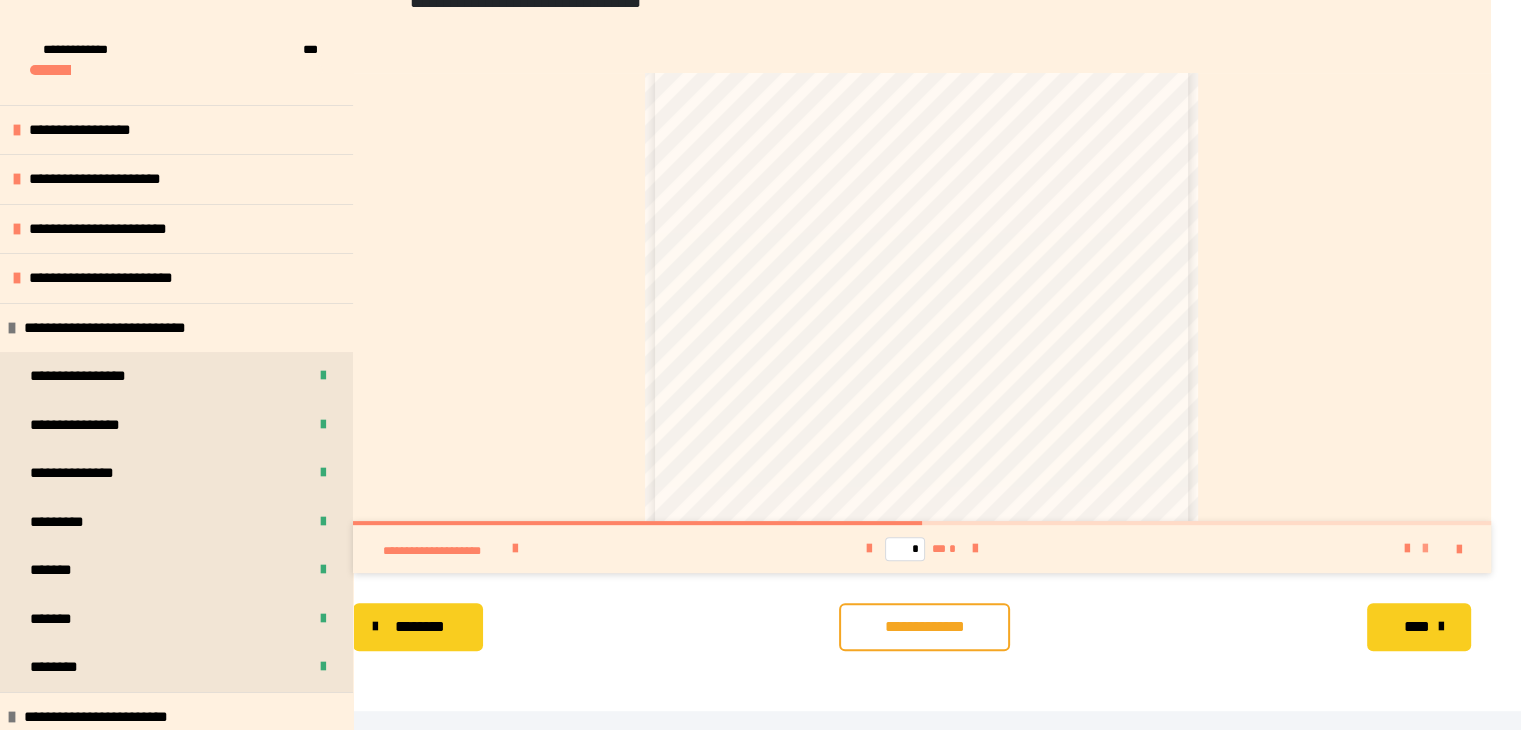 click at bounding box center [1425, 549] 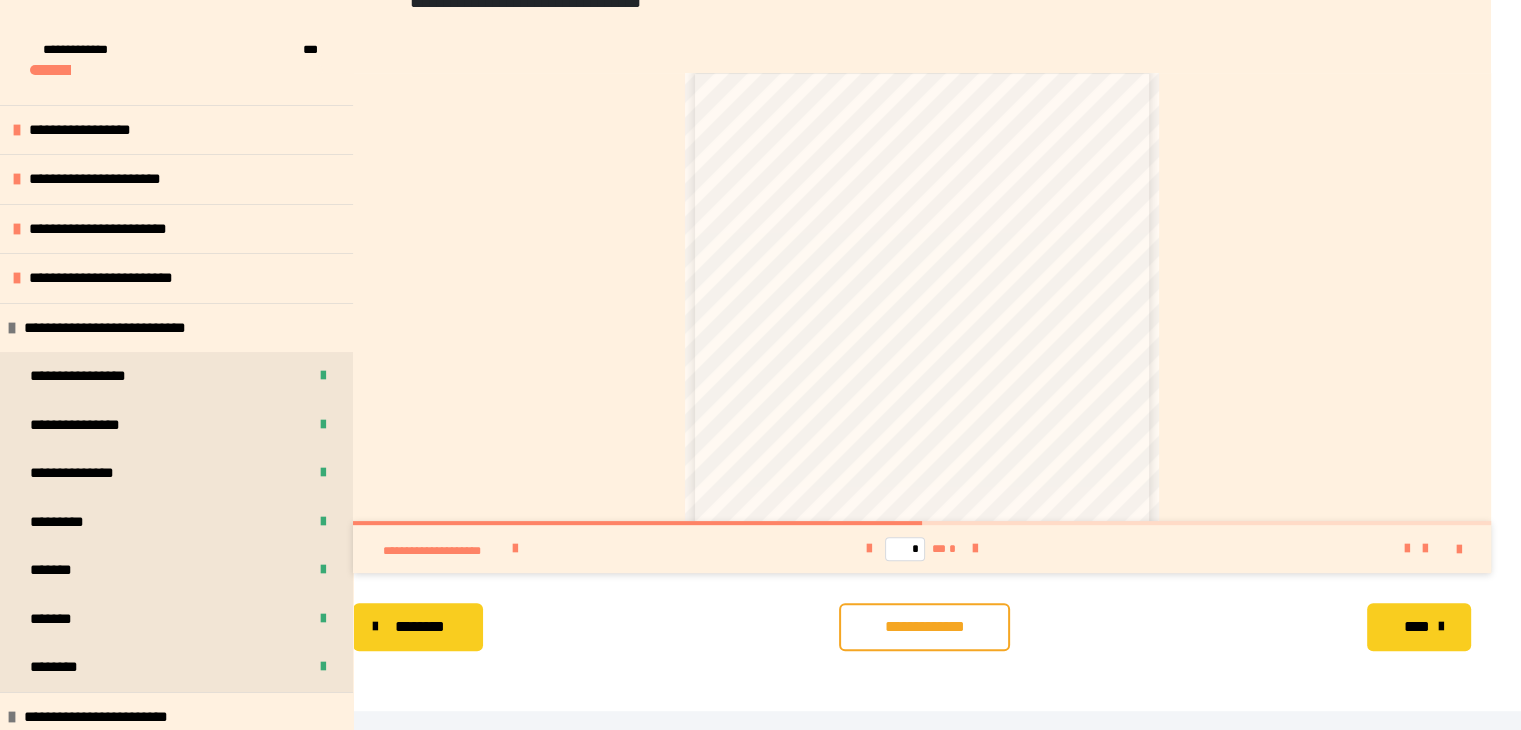 scroll, scrollTop: 0, scrollLeft: 0, axis: both 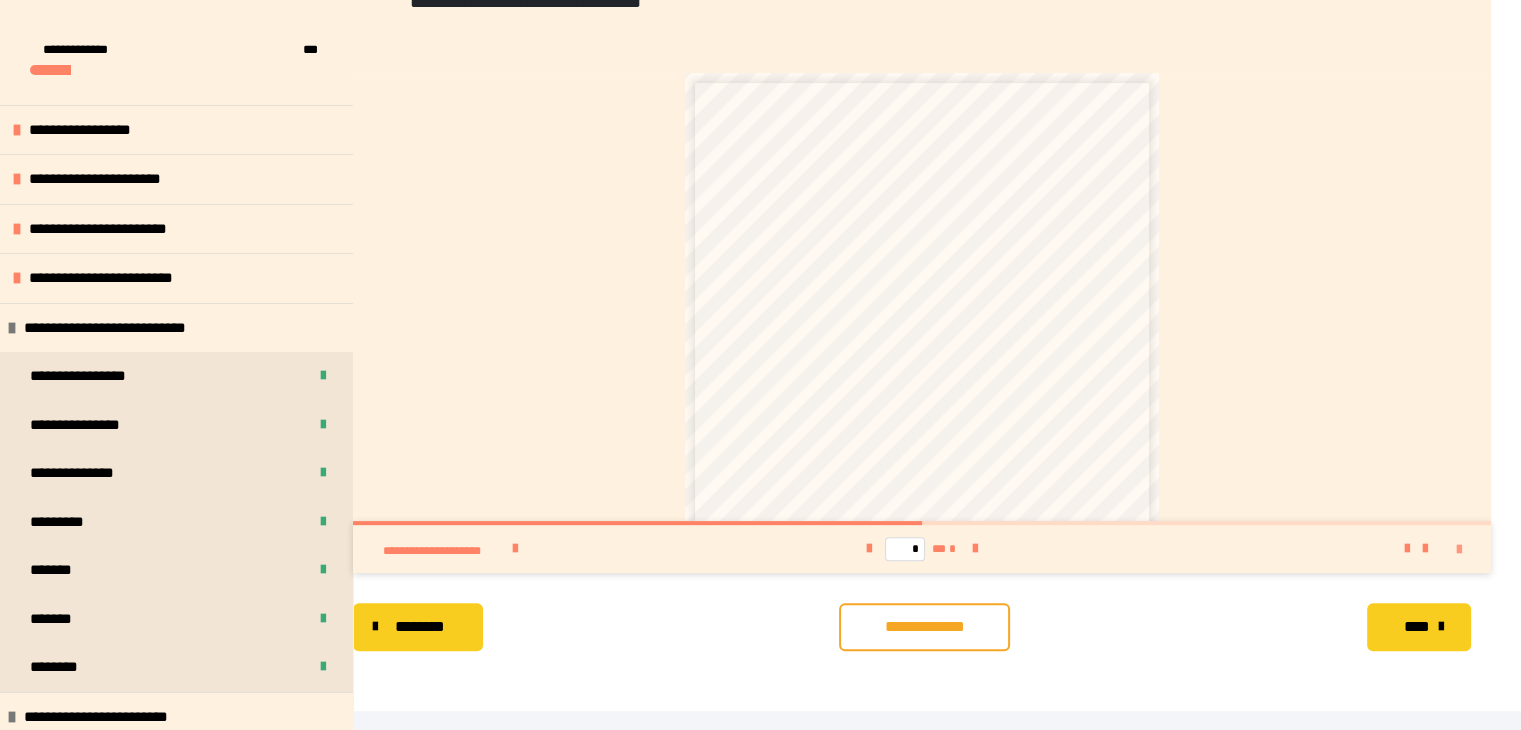 click at bounding box center (1459, 550) 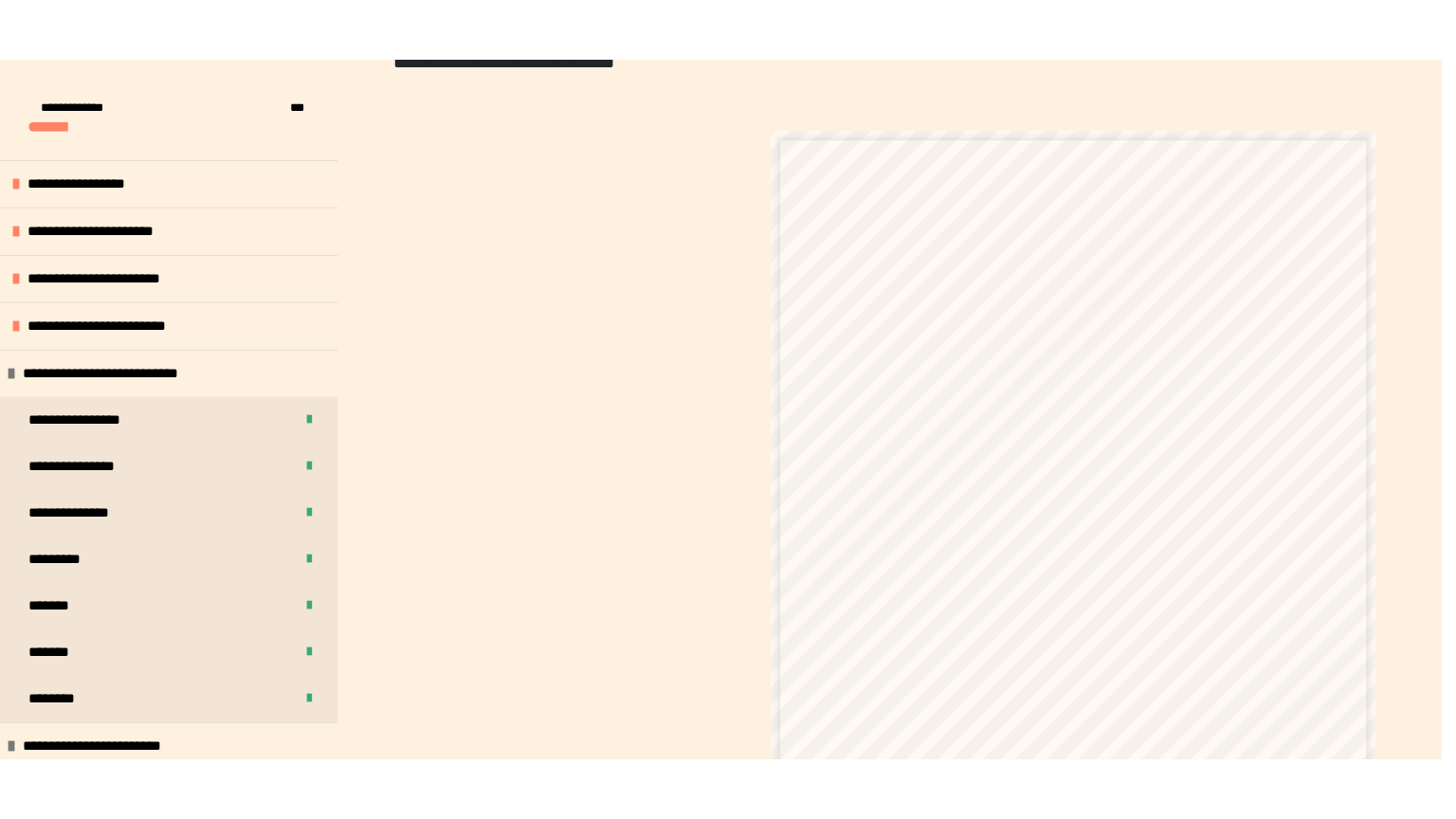 scroll, scrollTop: 408, scrollLeft: 0, axis: vertical 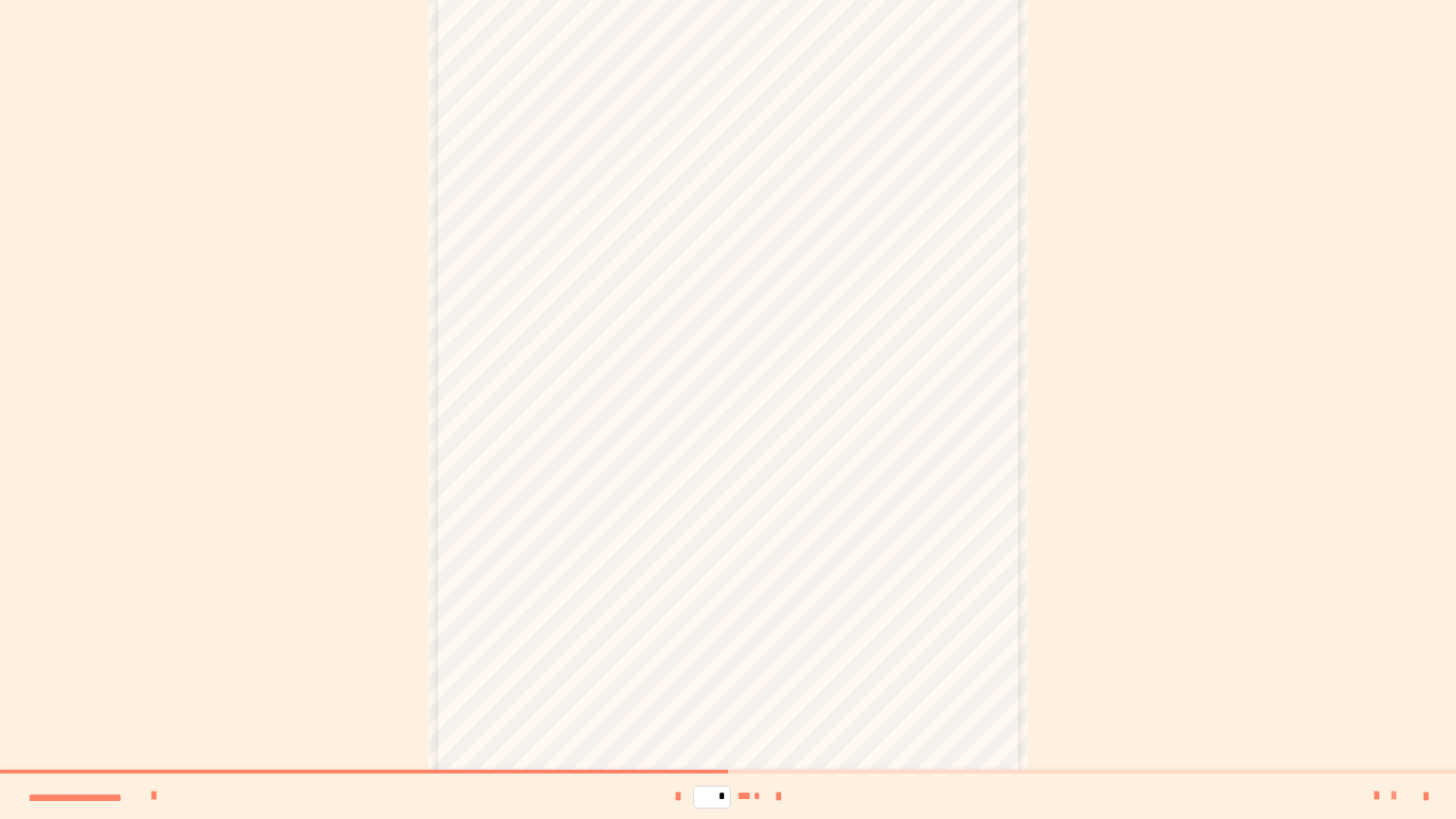 click at bounding box center [1393, 796] 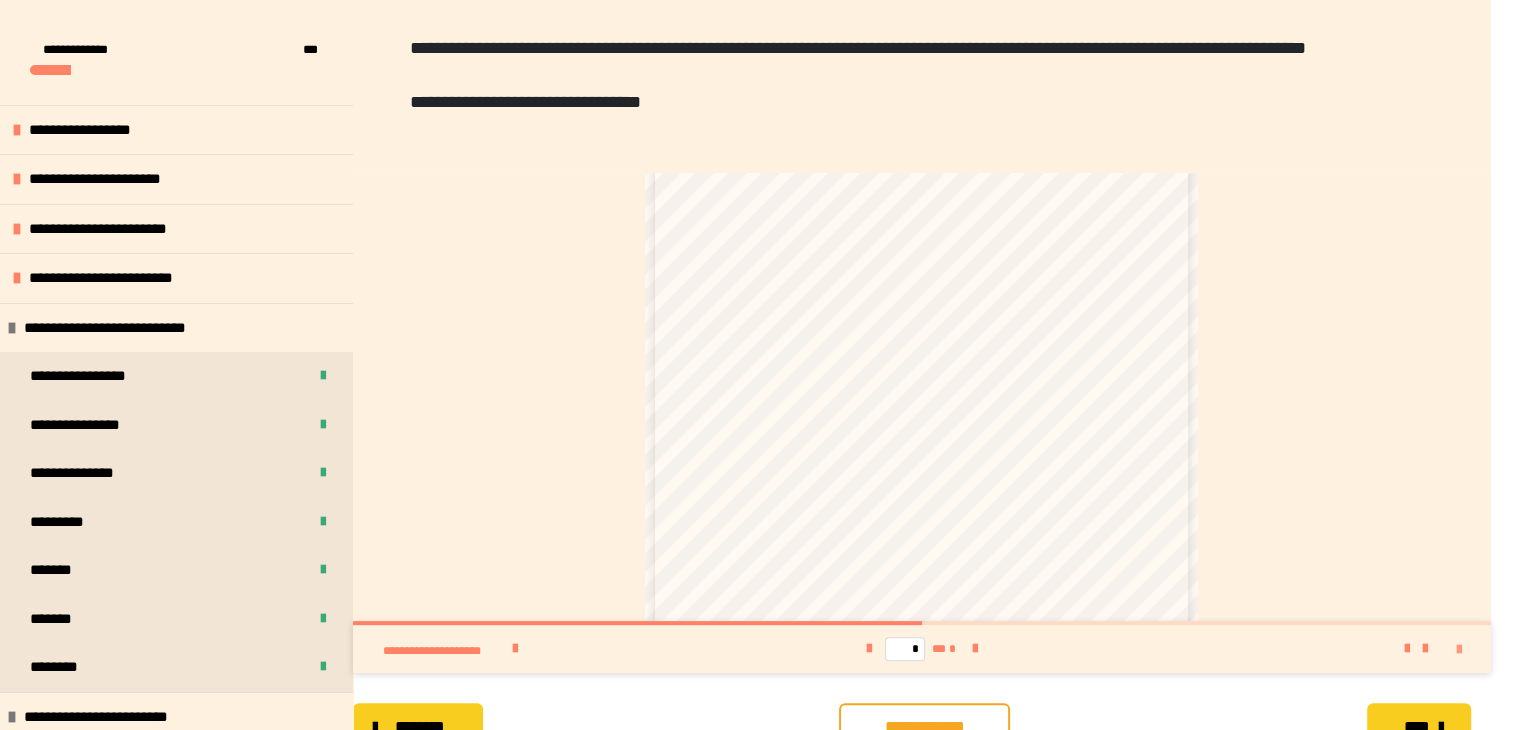 click at bounding box center [1459, 650] 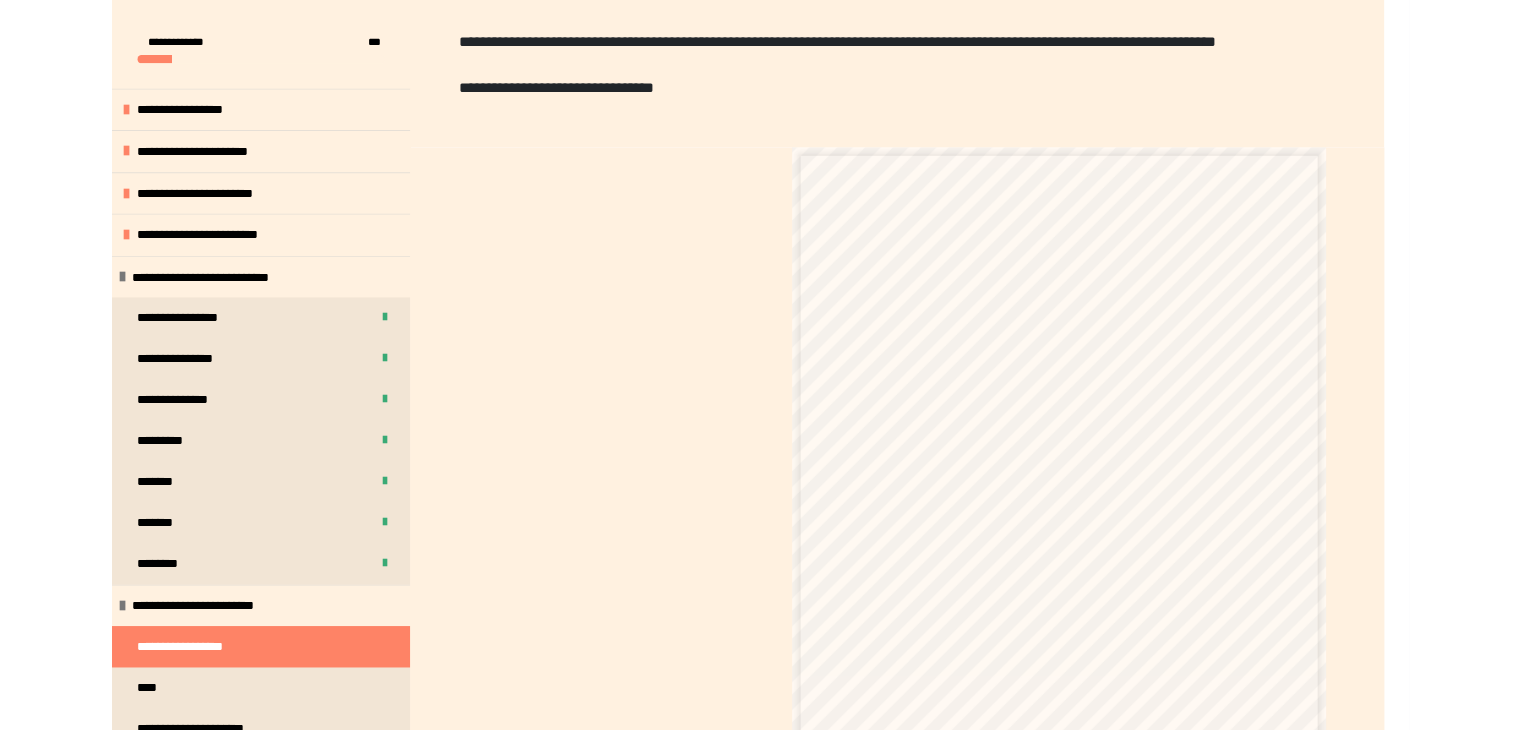 scroll, scrollTop: 58, scrollLeft: 0, axis: vertical 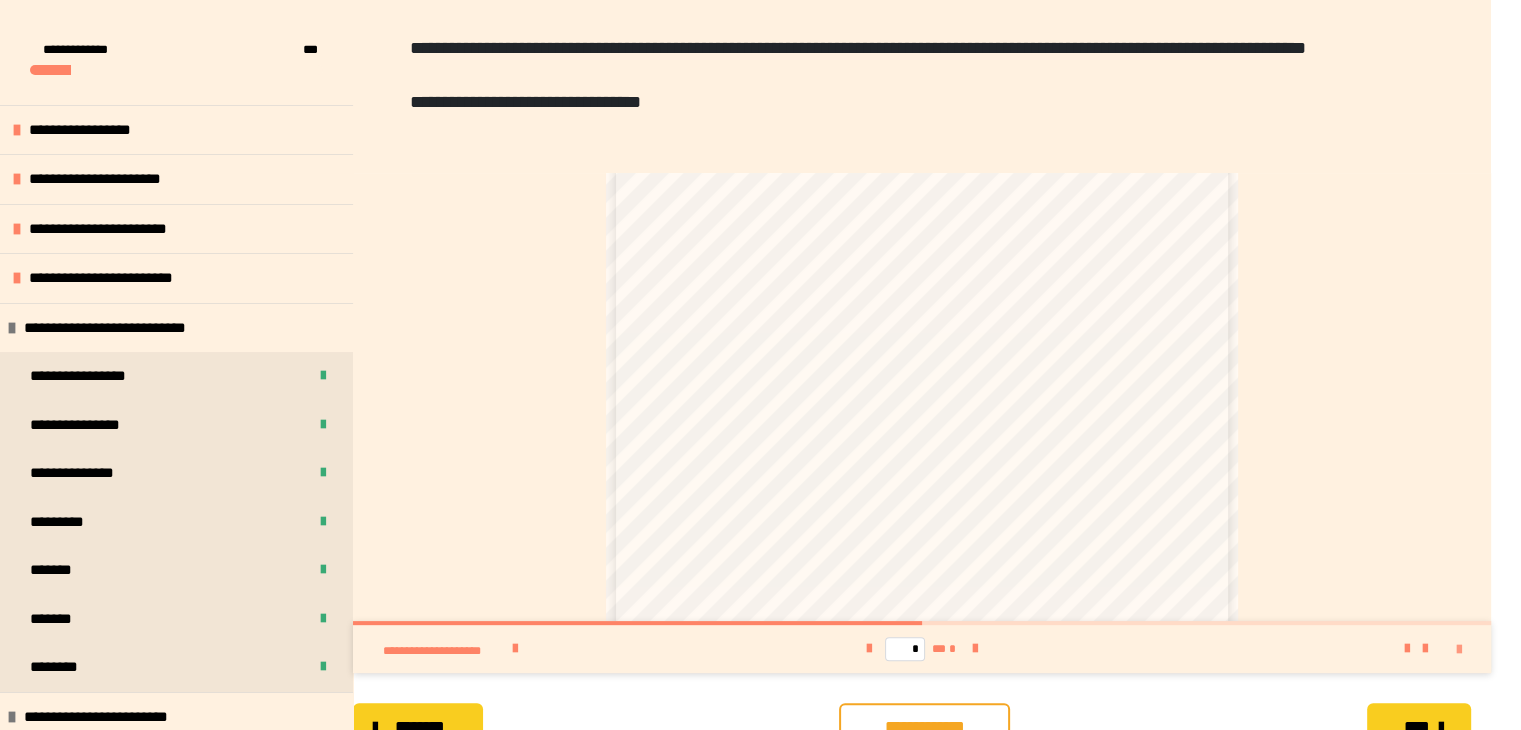 click at bounding box center (1459, 650) 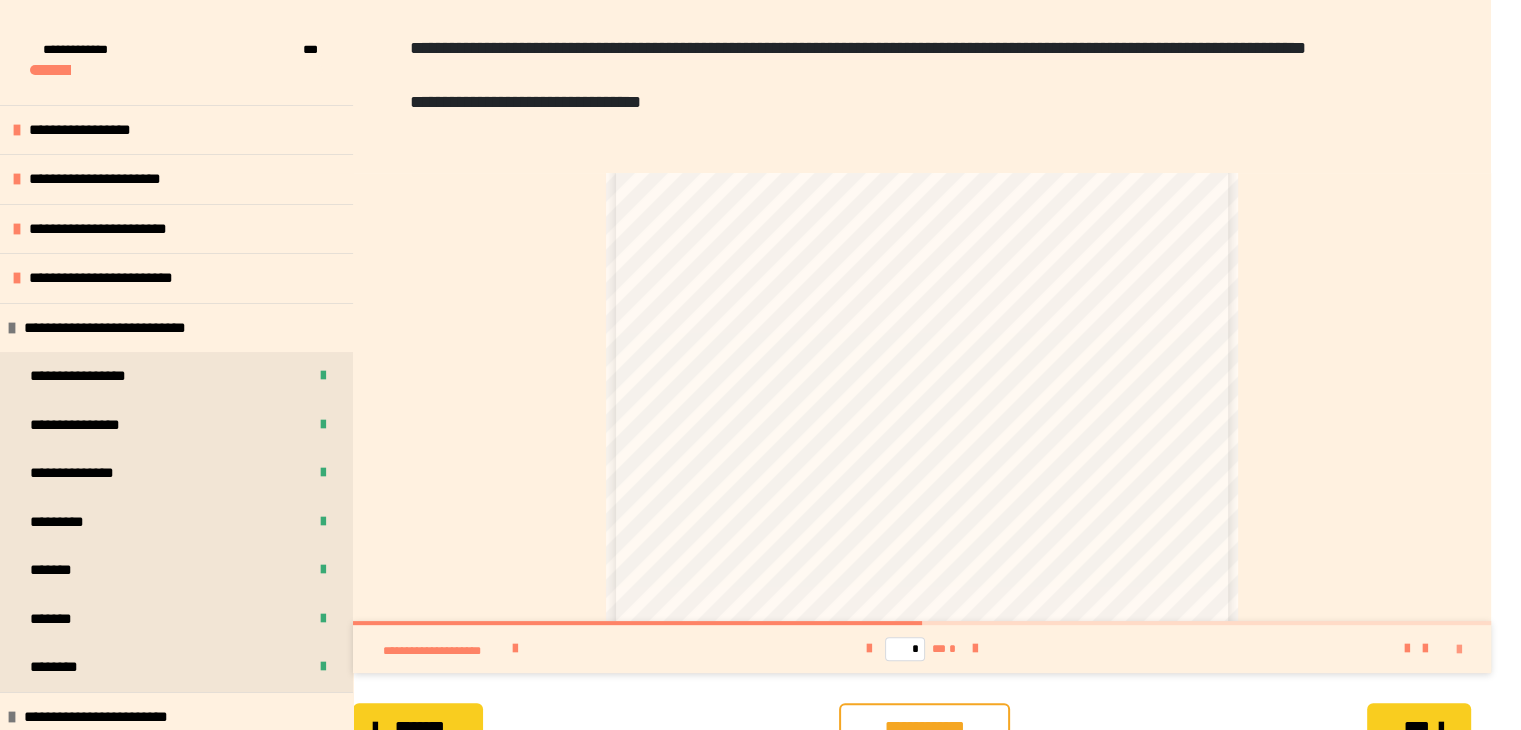 click at bounding box center (1459, 650) 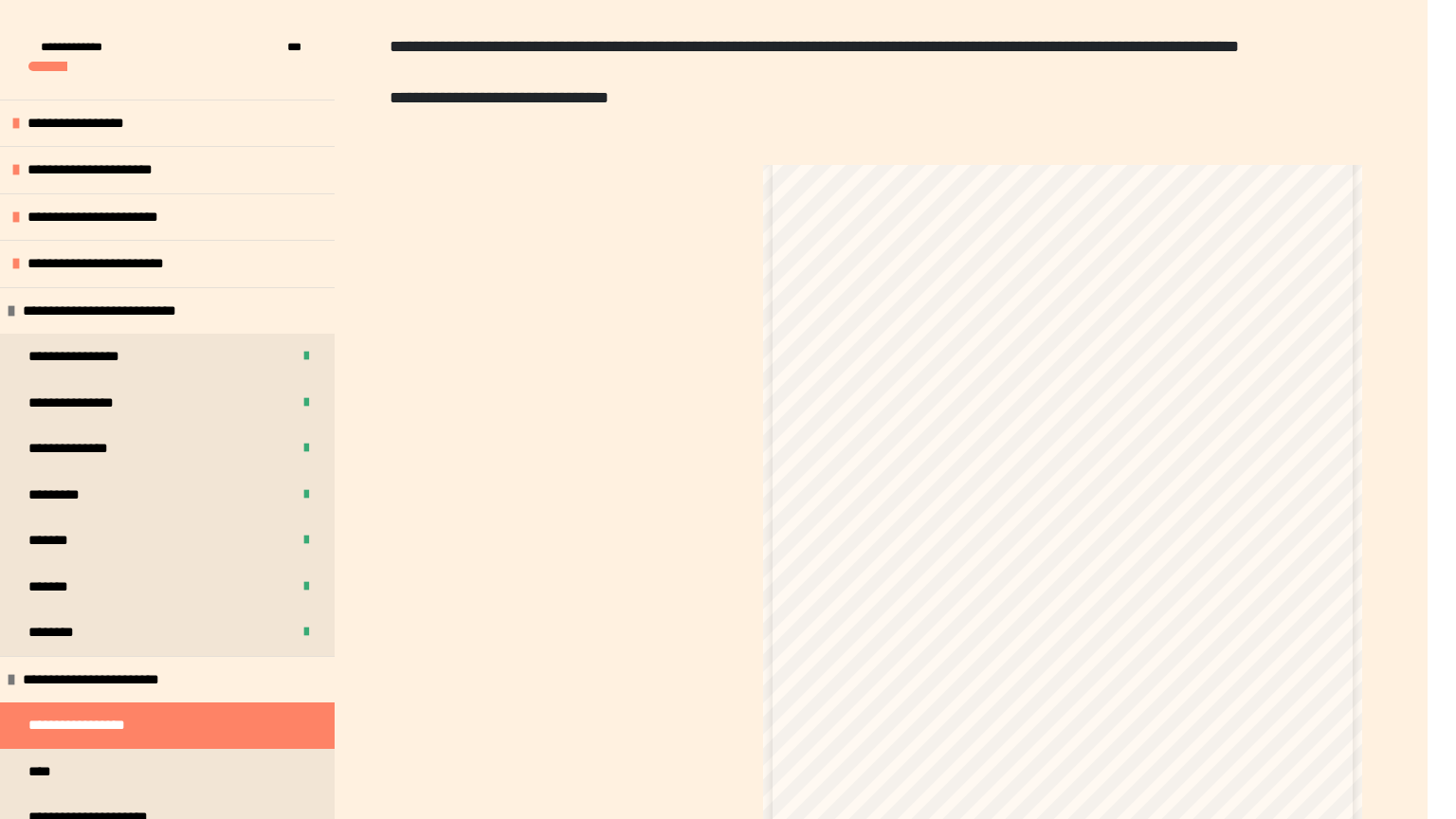 scroll, scrollTop: 55, scrollLeft: 0, axis: vertical 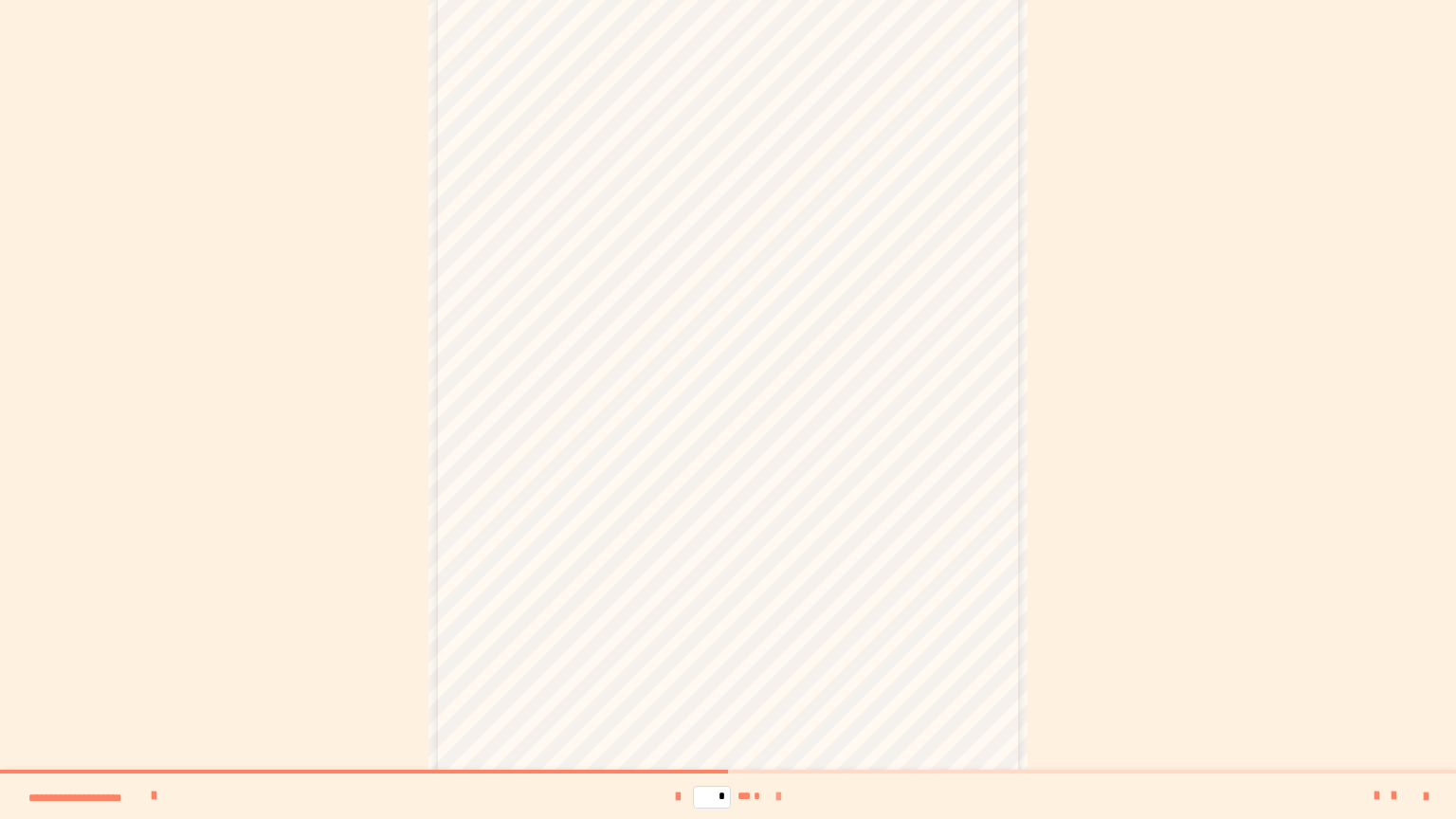 click at bounding box center [778, 797] 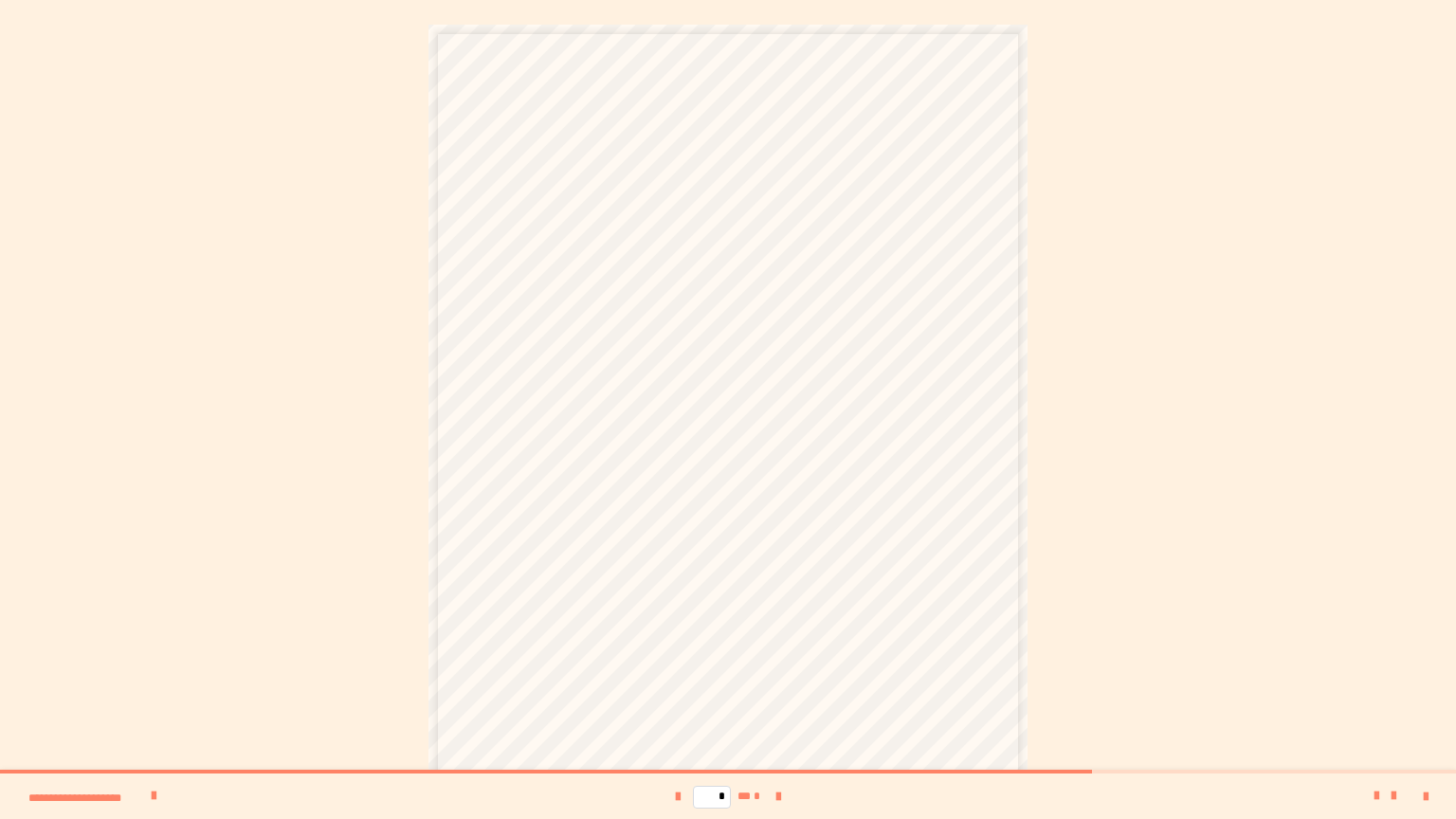 scroll, scrollTop: 55, scrollLeft: 0, axis: vertical 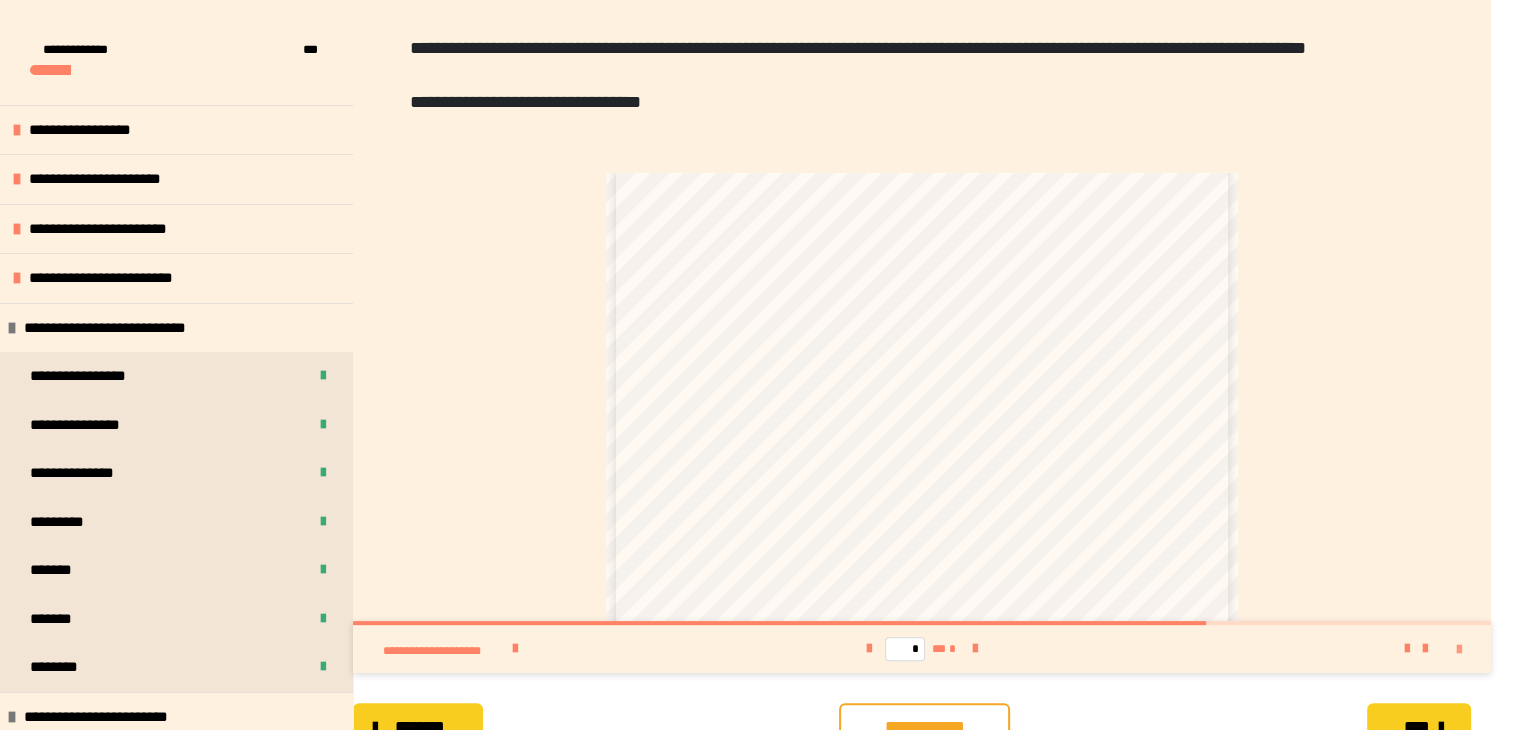 click at bounding box center (1459, 650) 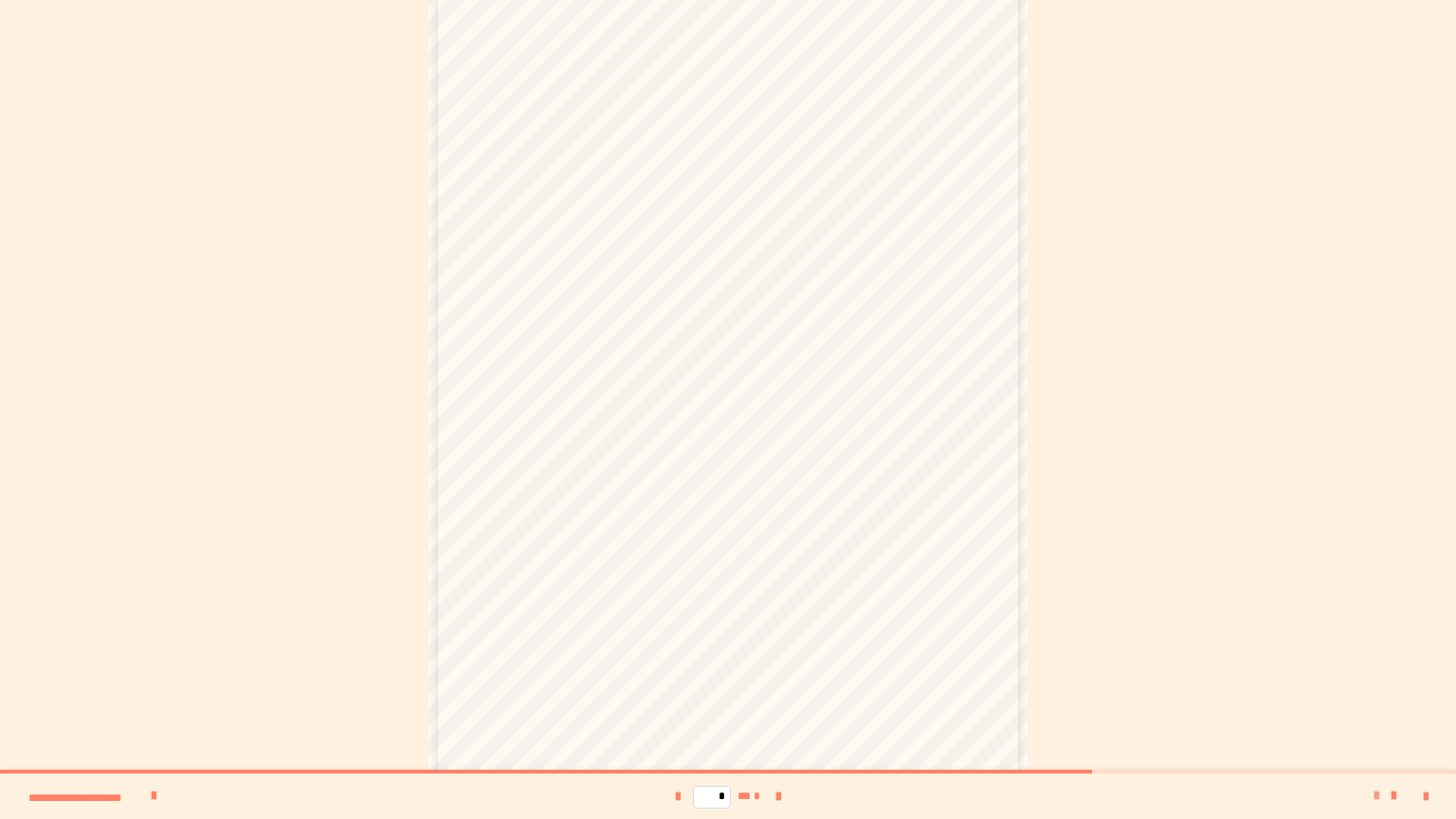 click at bounding box center [1376, 796] 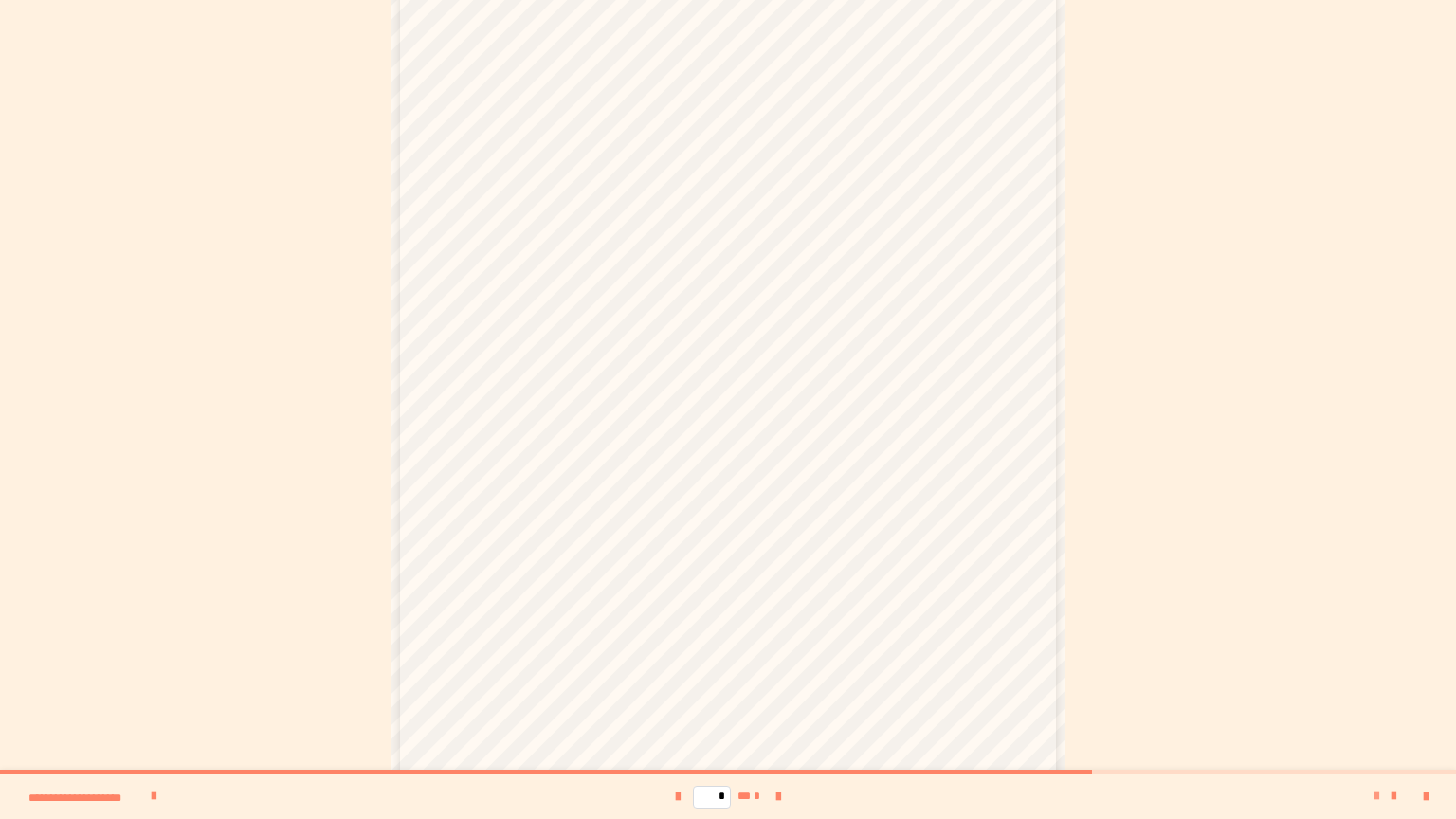 click at bounding box center (1376, 796) 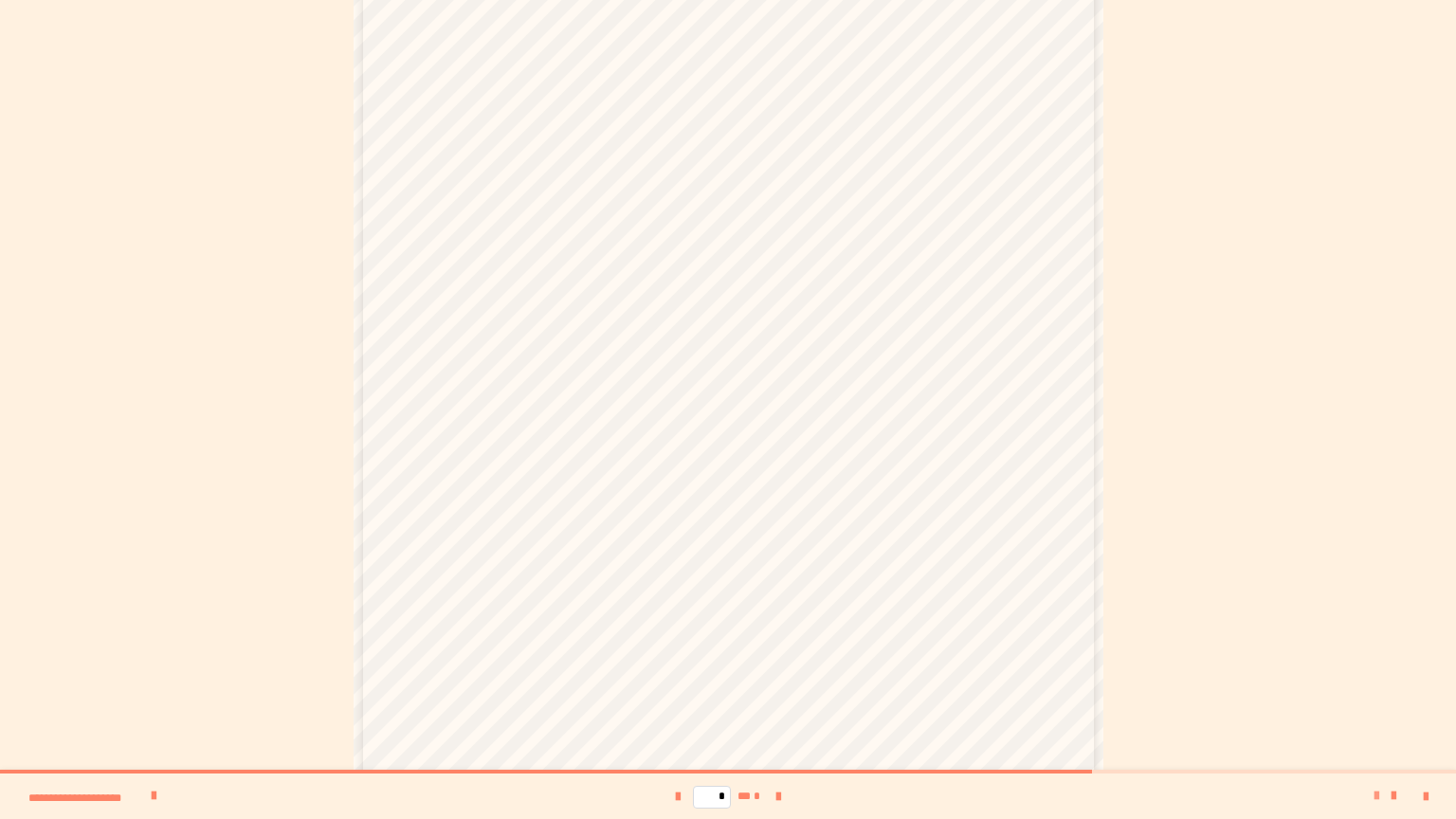 click at bounding box center [1376, 796] 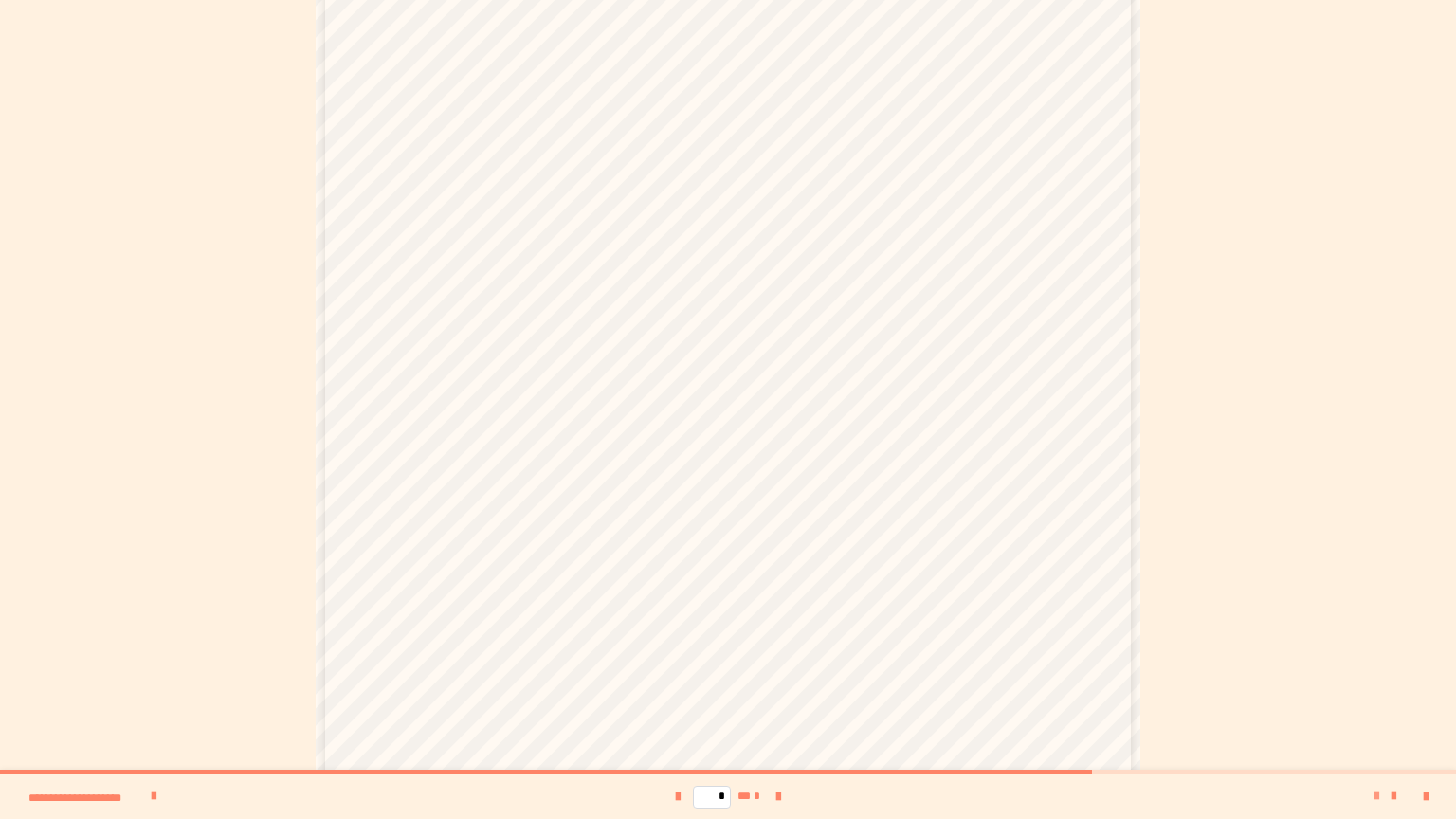 click at bounding box center [1376, 796] 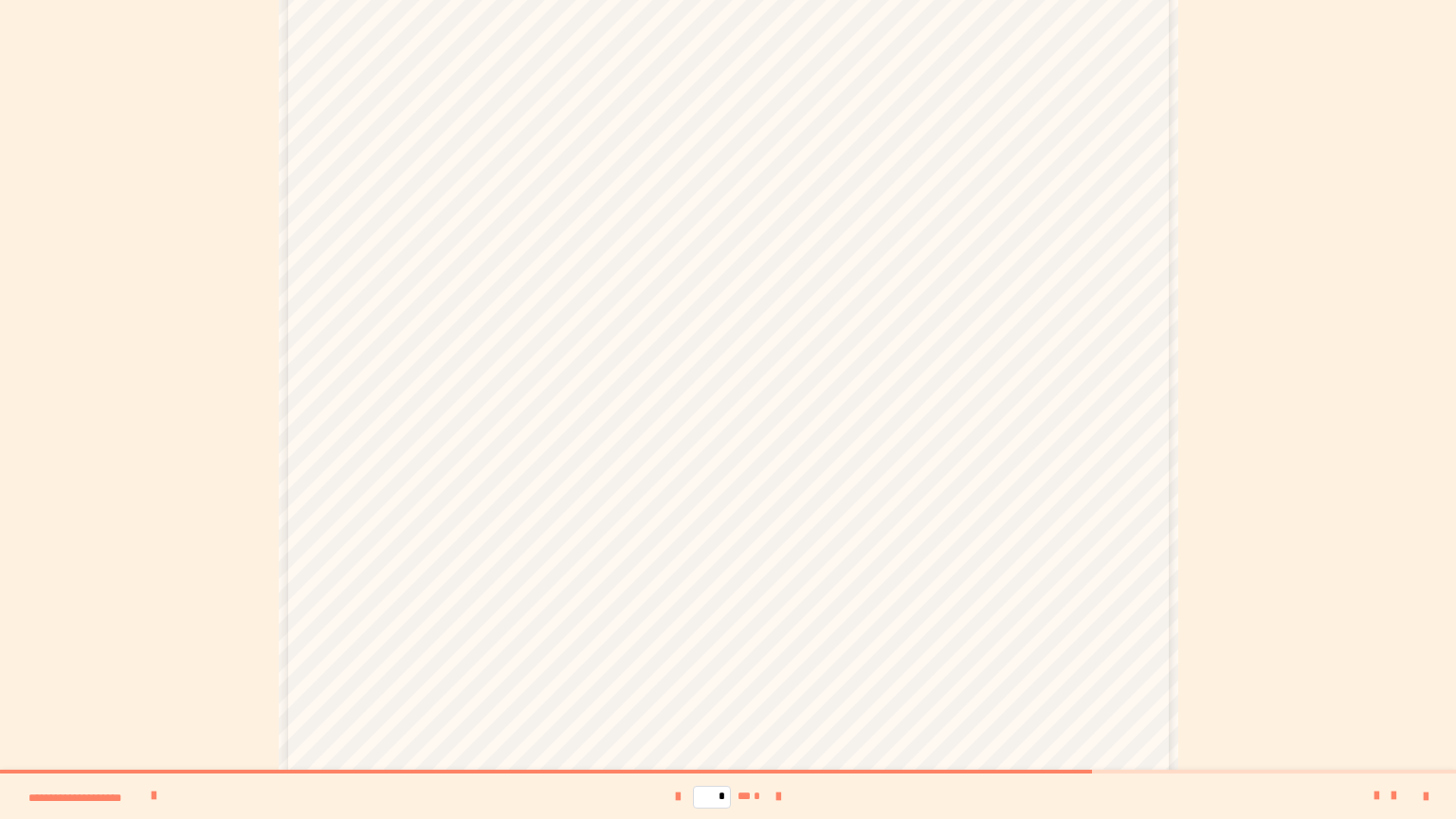 scroll, scrollTop: 480, scrollLeft: 0, axis: vertical 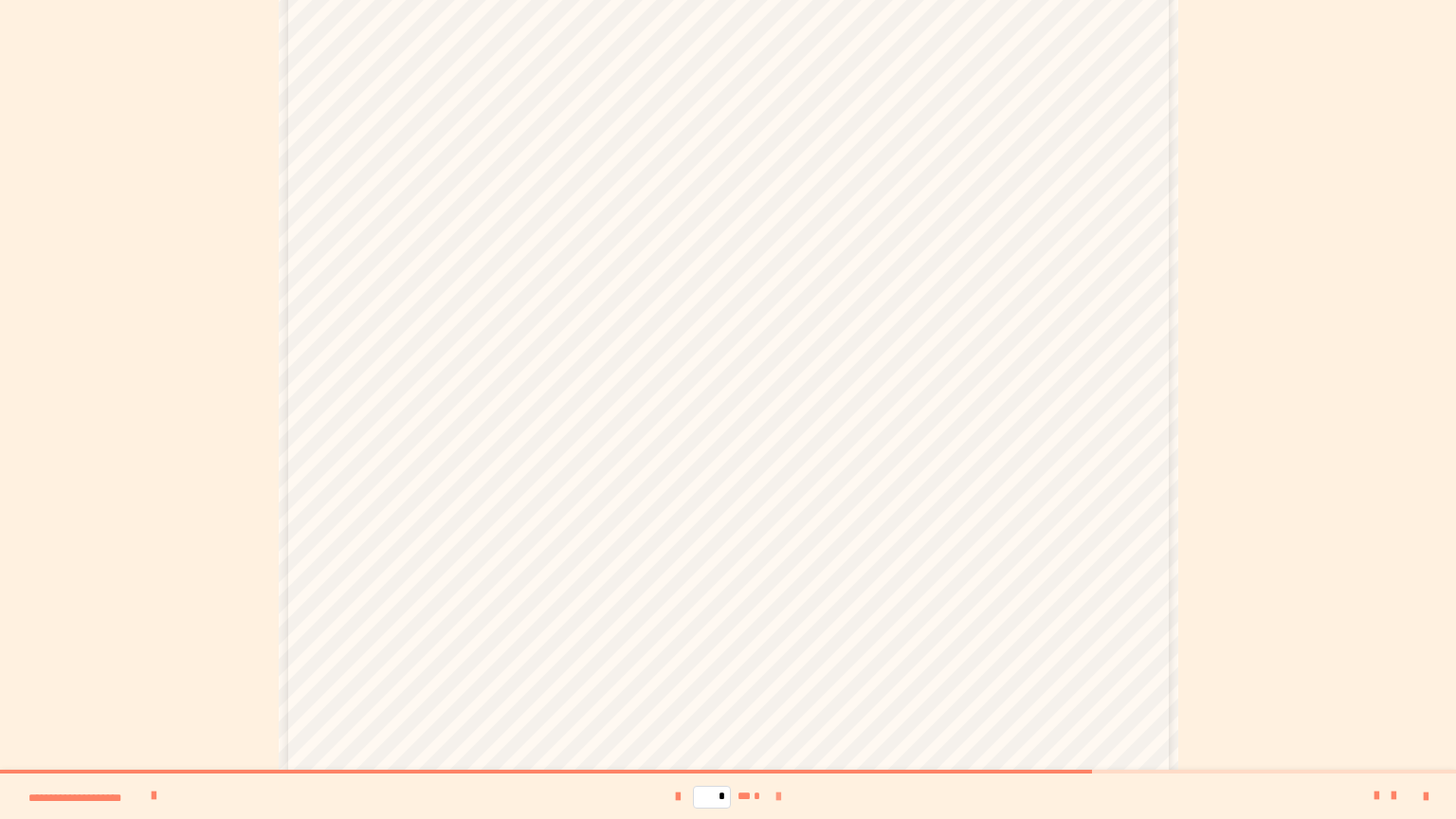 click at bounding box center (778, 796) 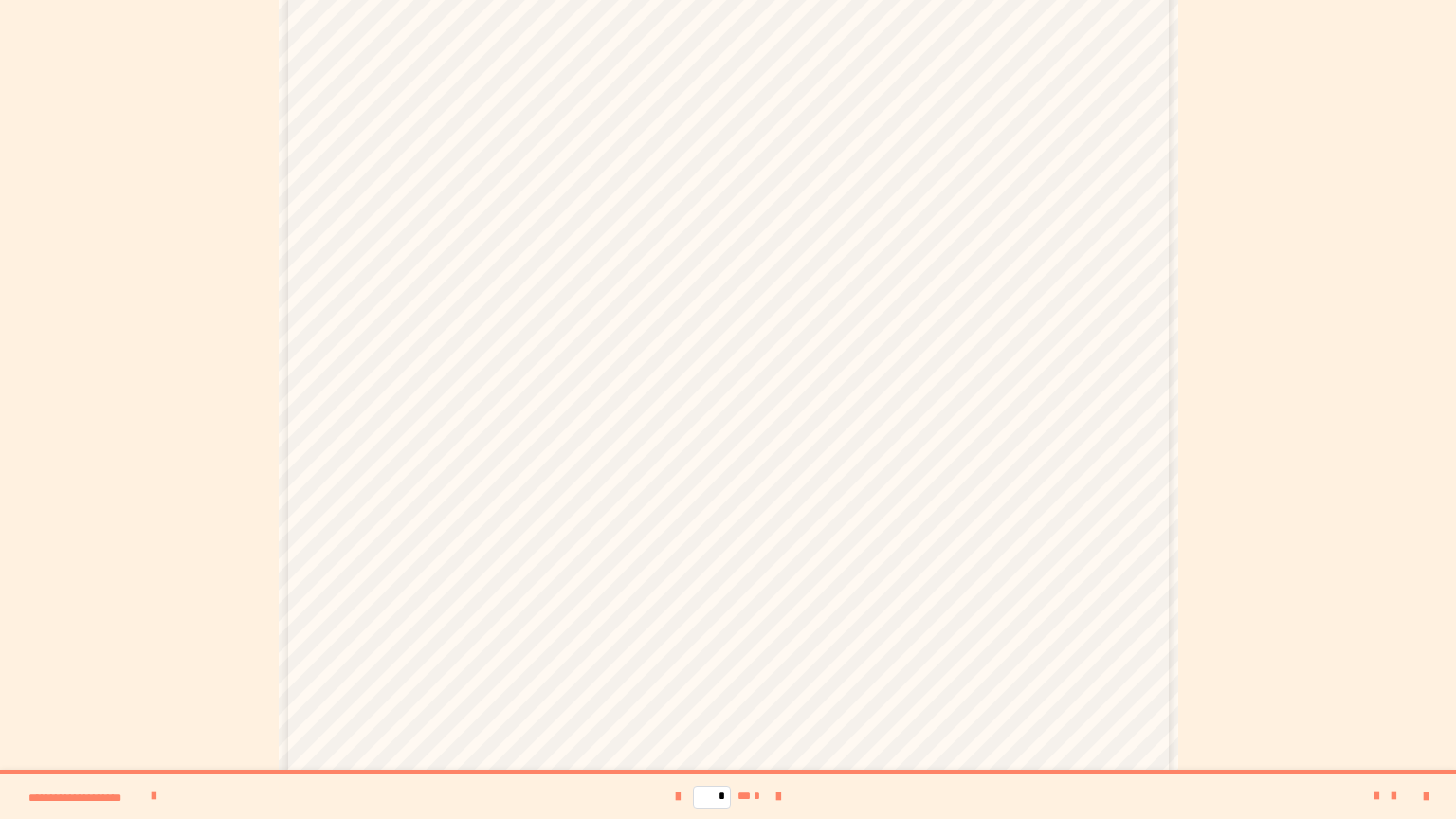 scroll, scrollTop: 480, scrollLeft: 0, axis: vertical 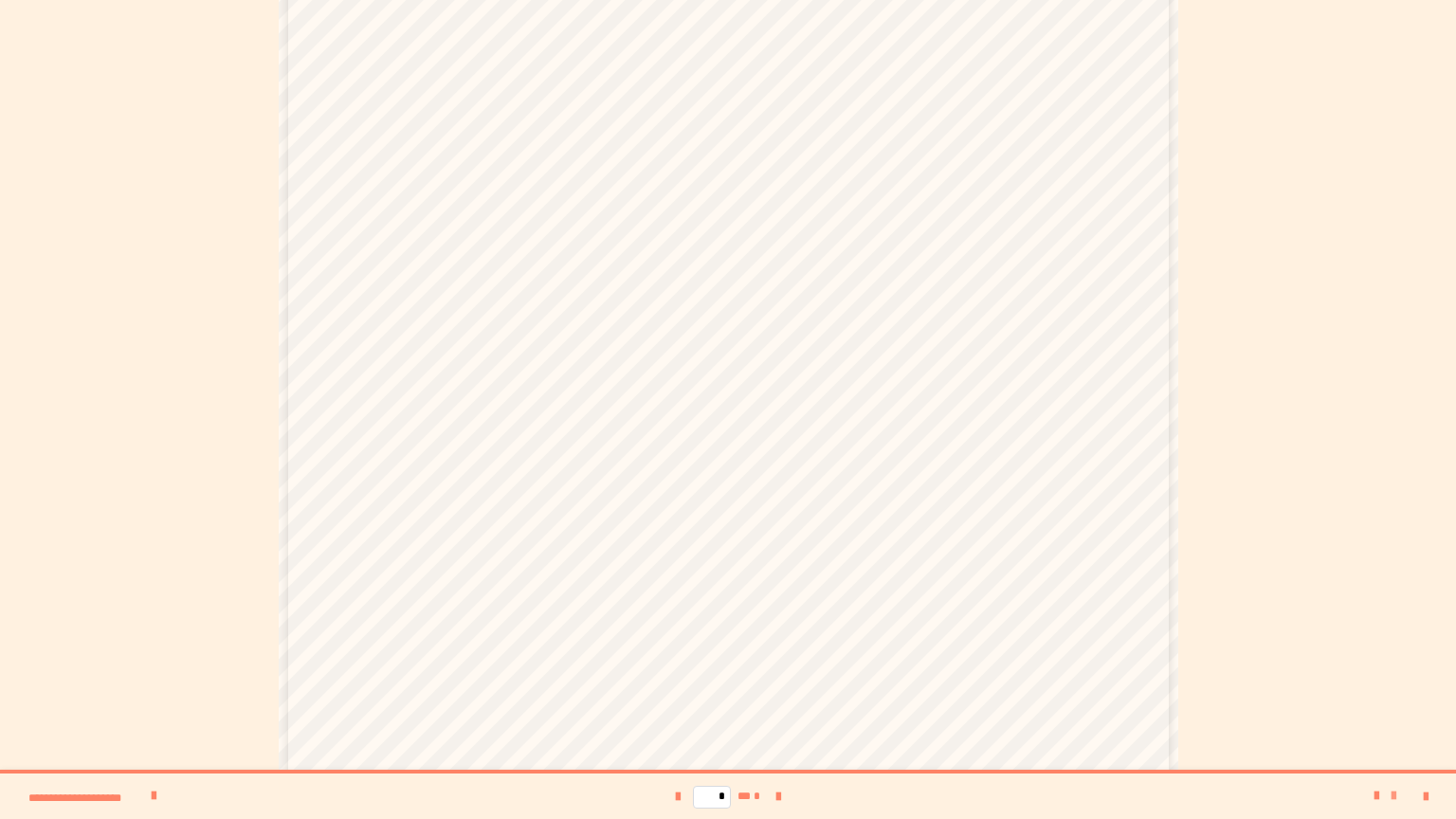 click at bounding box center (1393, 796) 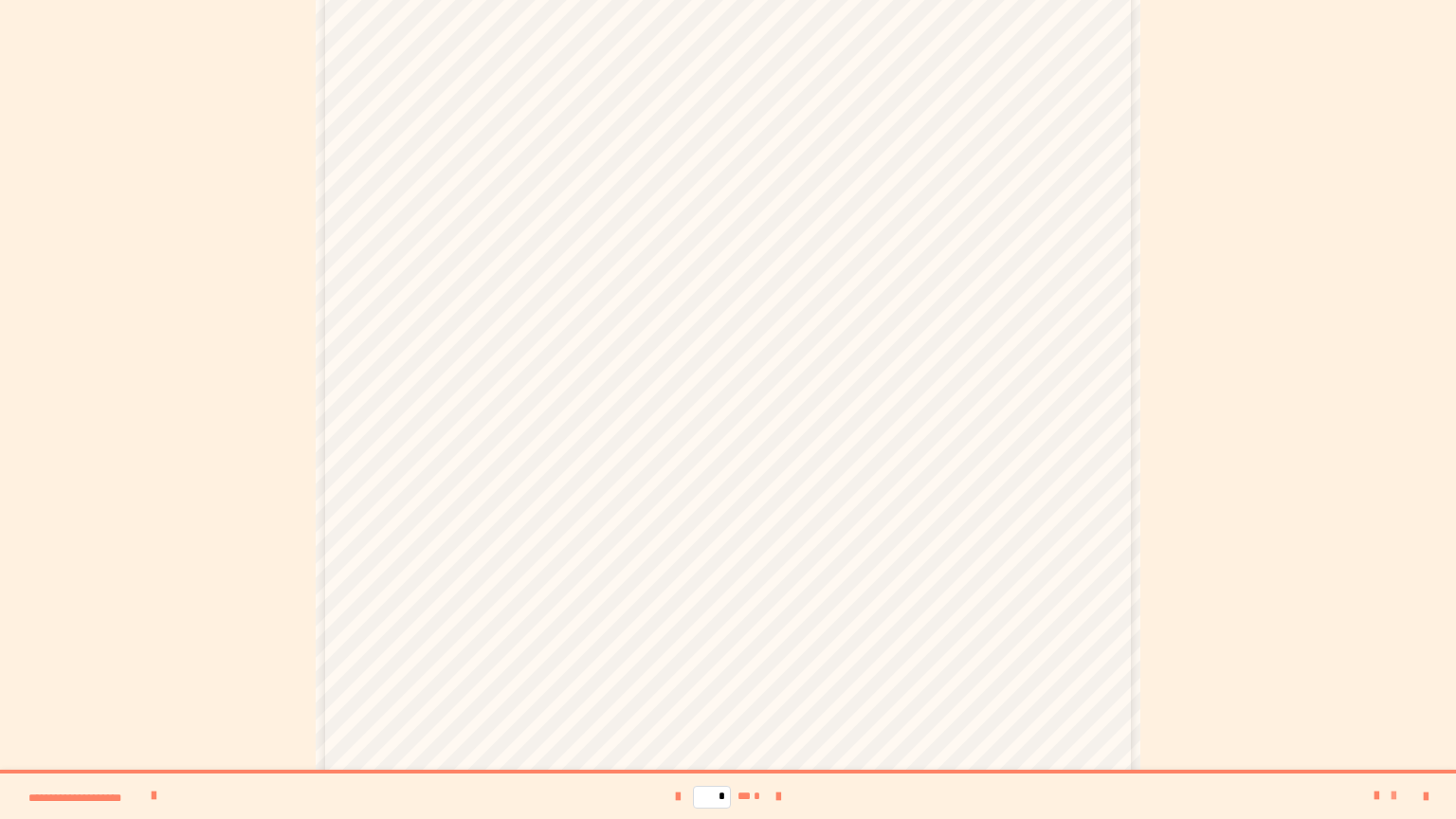 click at bounding box center [1393, 796] 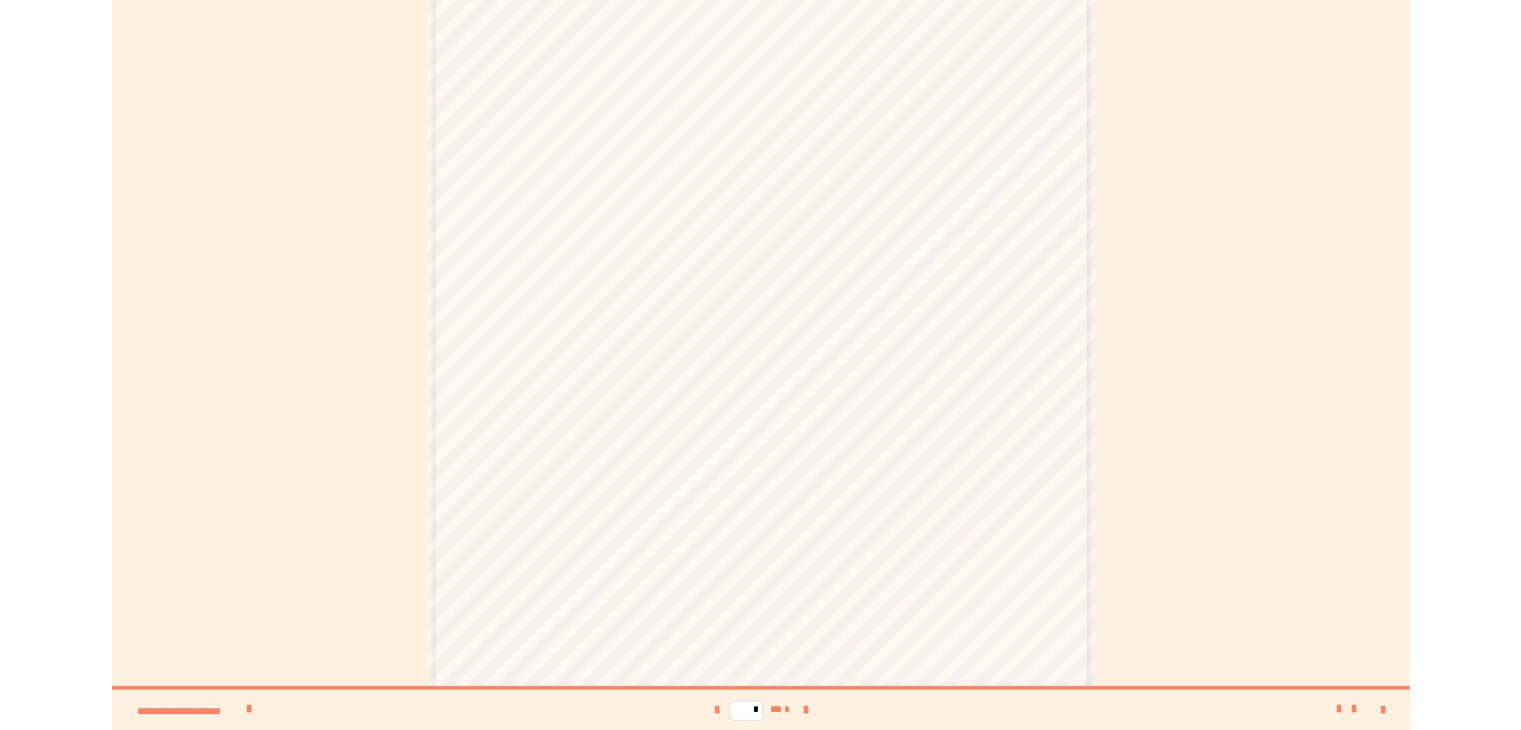 scroll, scrollTop: 282, scrollLeft: 0, axis: vertical 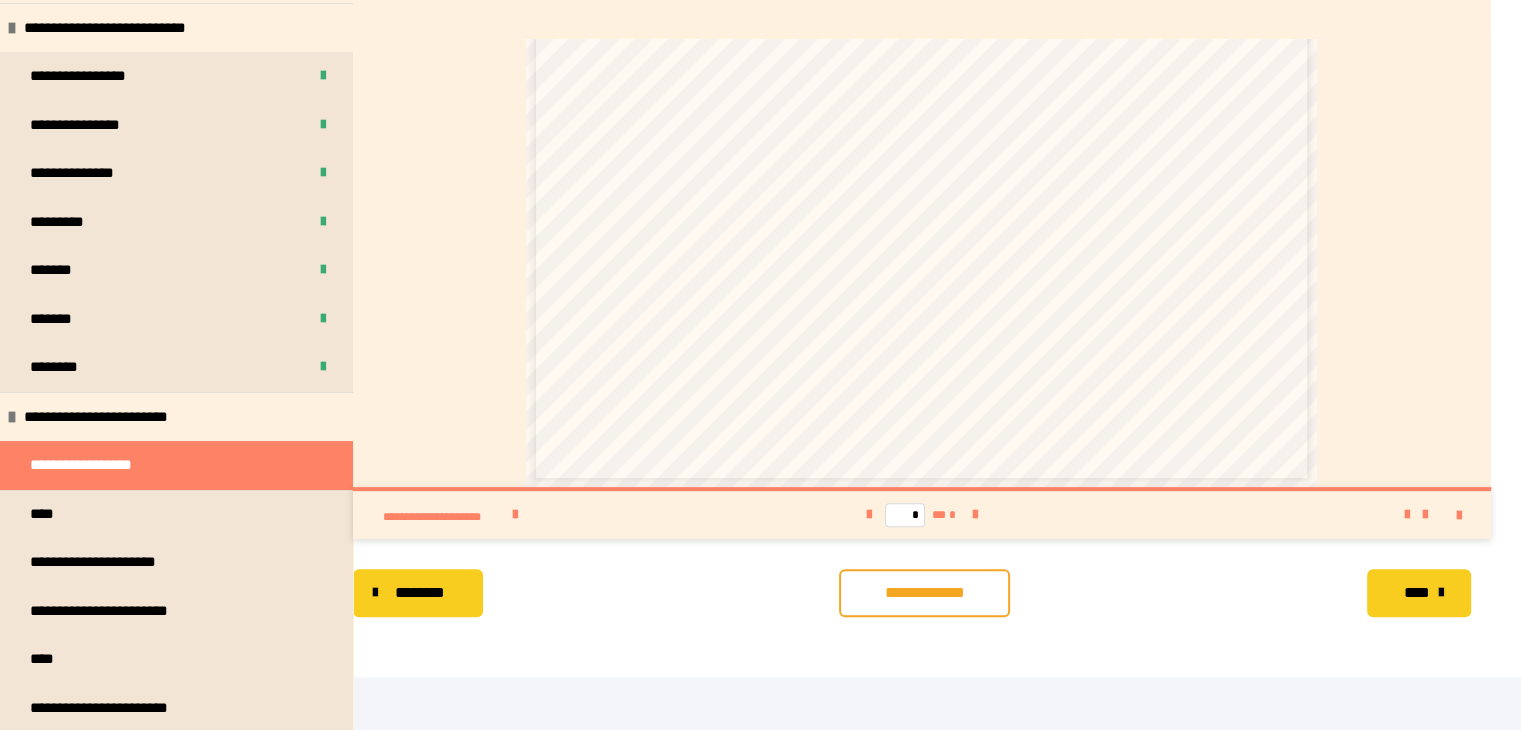 click on "**********" at bounding box center (924, 593) 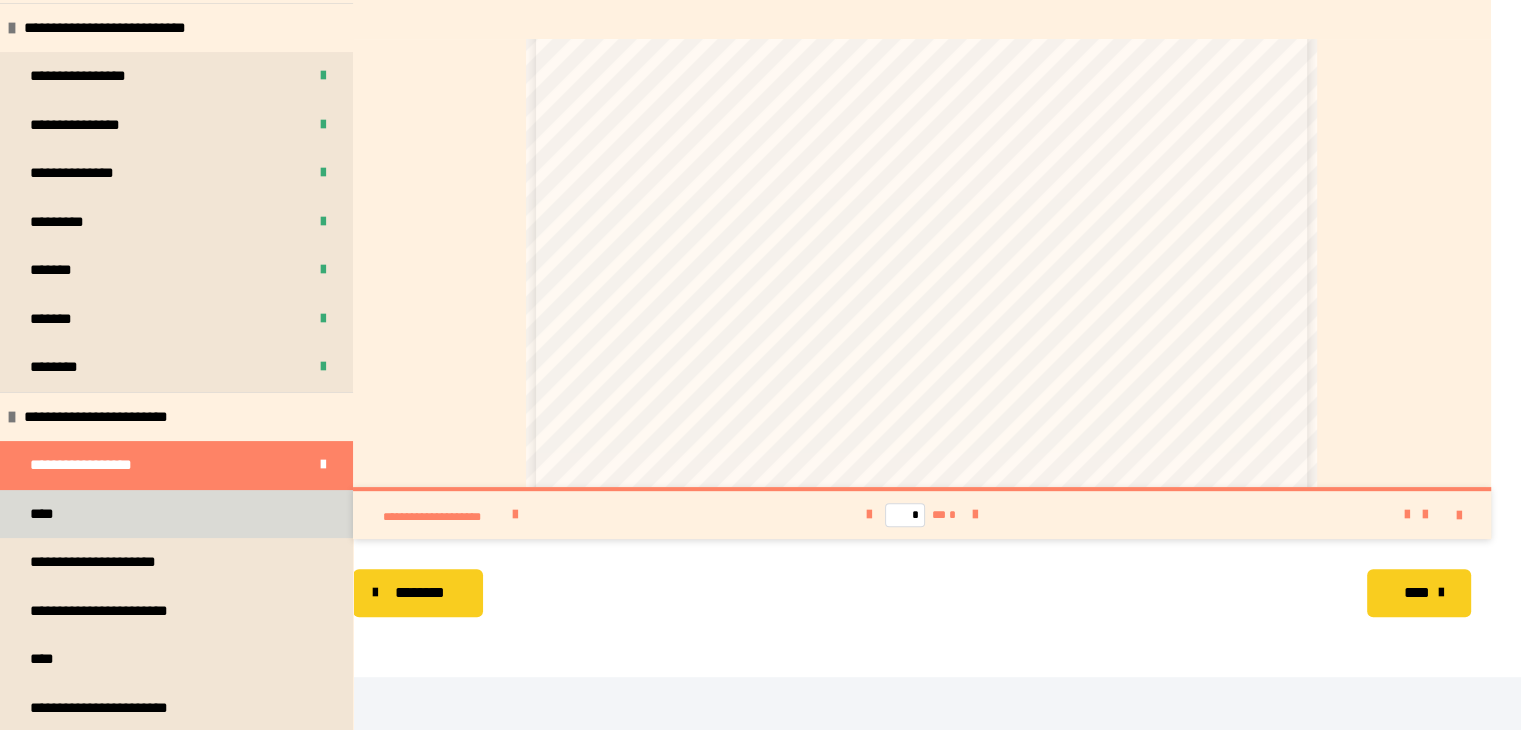 click on "****" at bounding box center [176, 514] 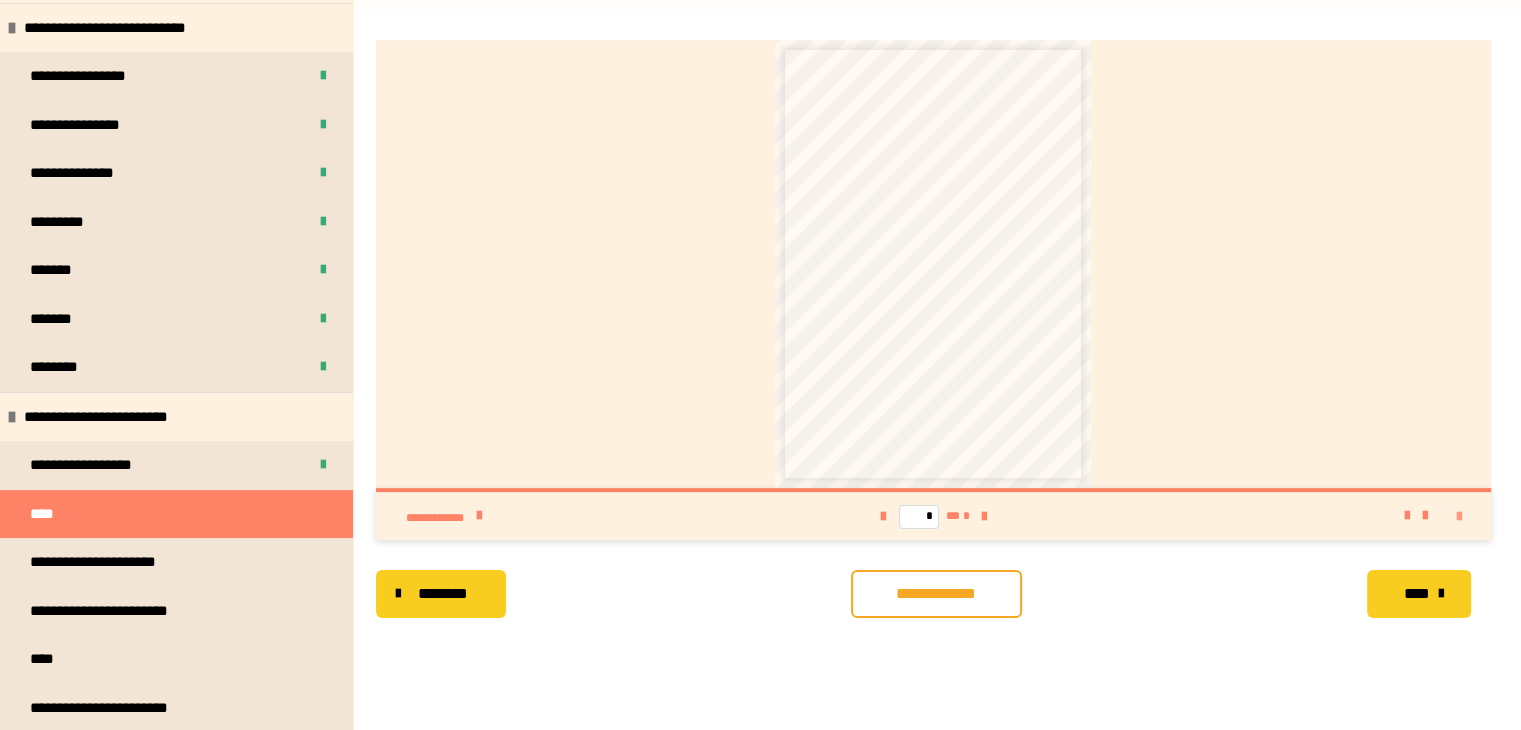 click at bounding box center (1459, 517) 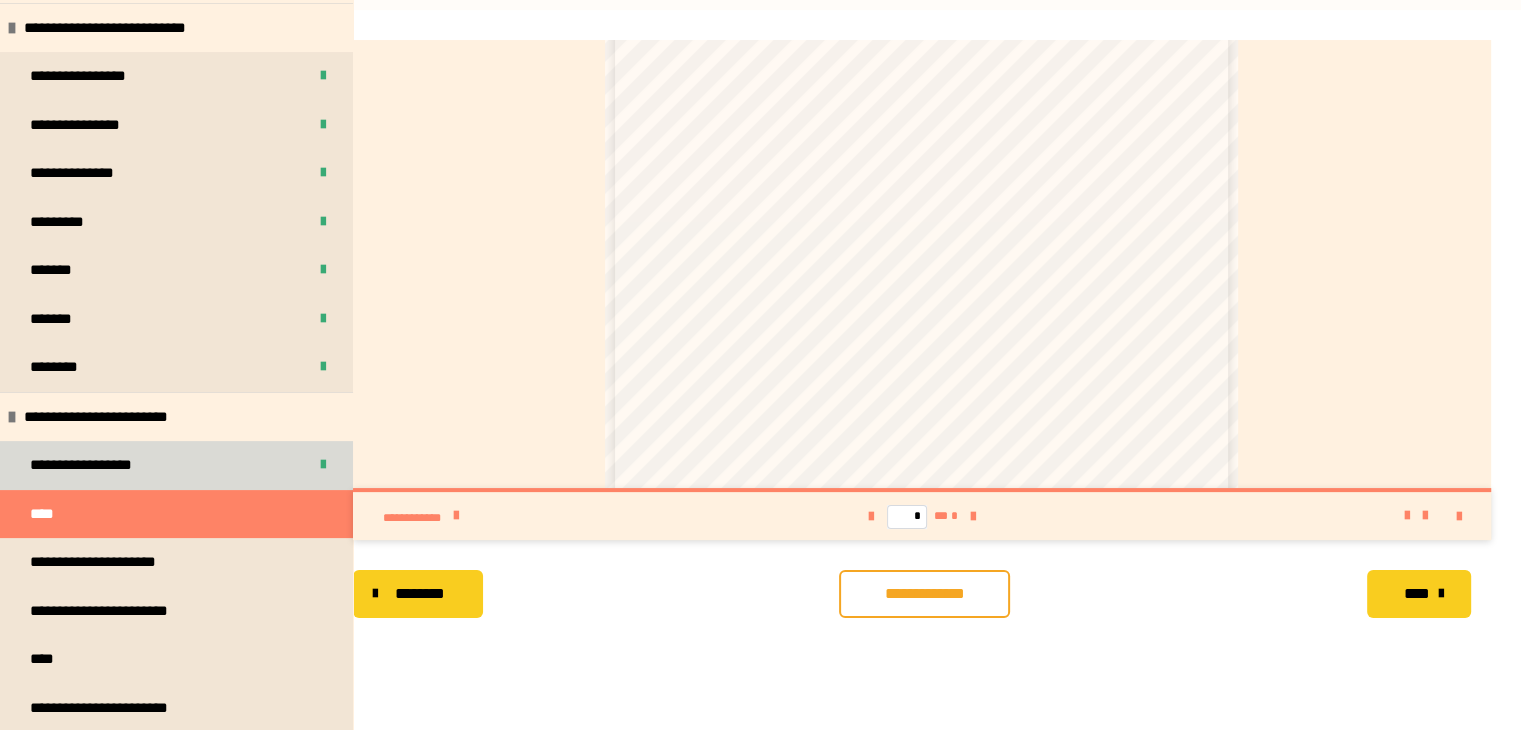 click on "**********" at bounding box center (176, 465) 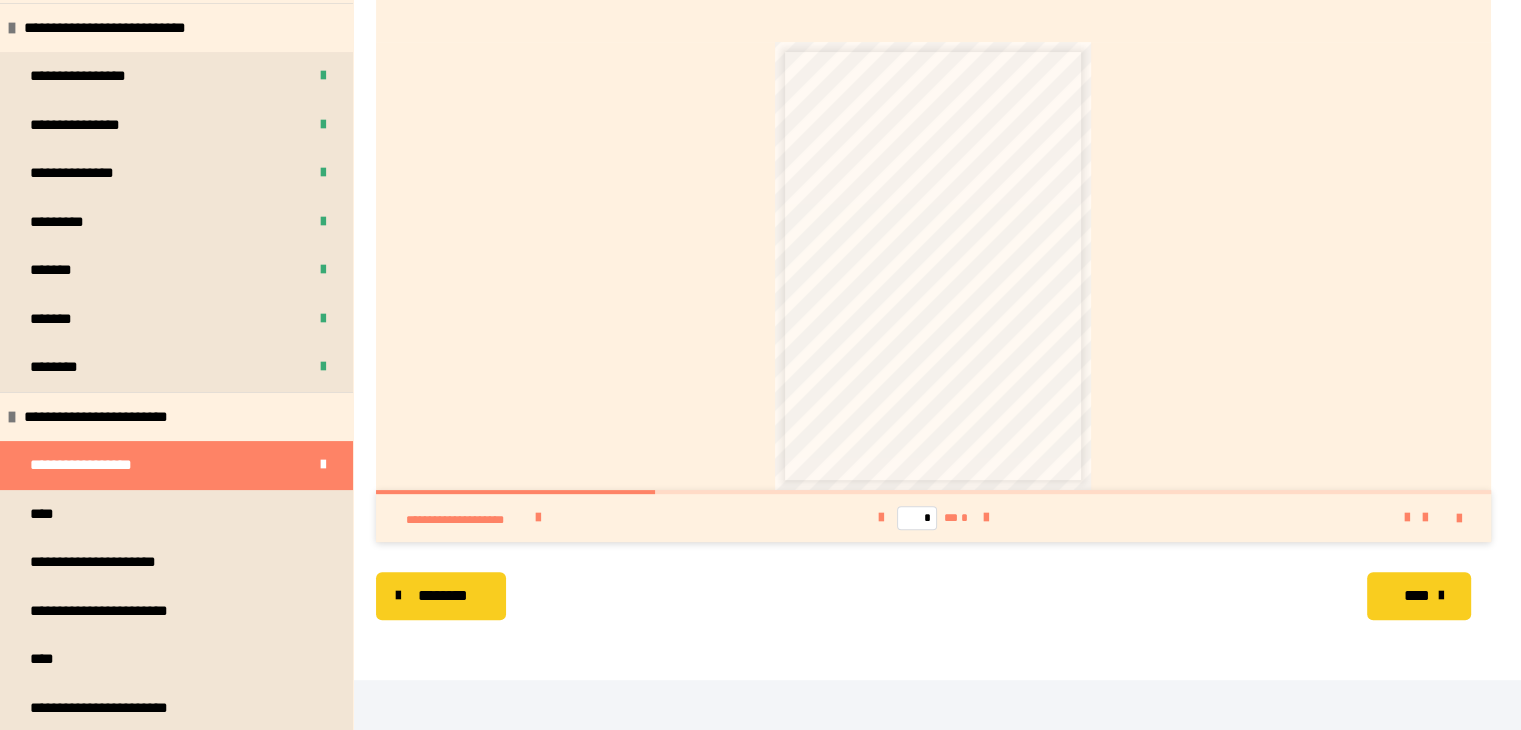 scroll, scrollTop: 563, scrollLeft: 0, axis: vertical 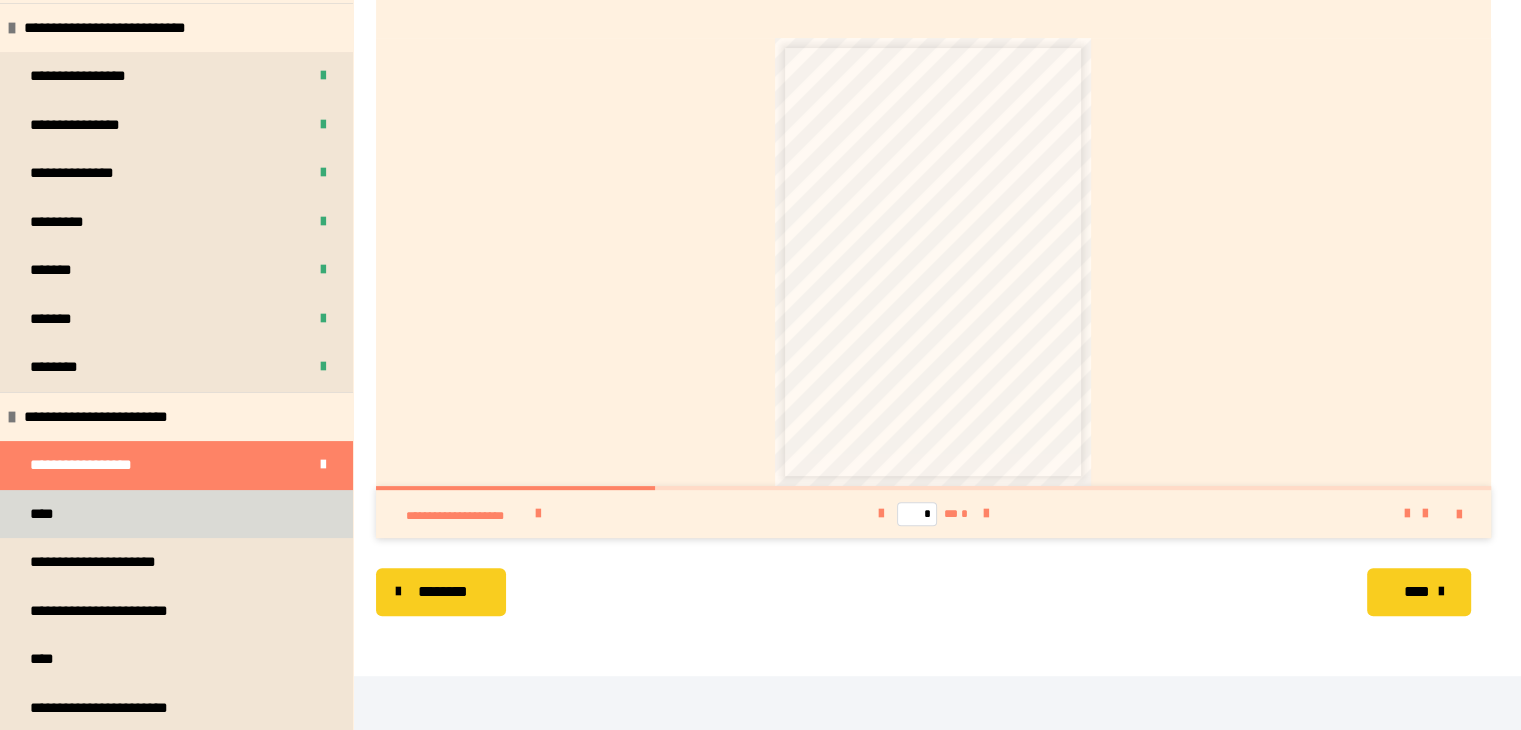 click on "****" at bounding box center (176, 514) 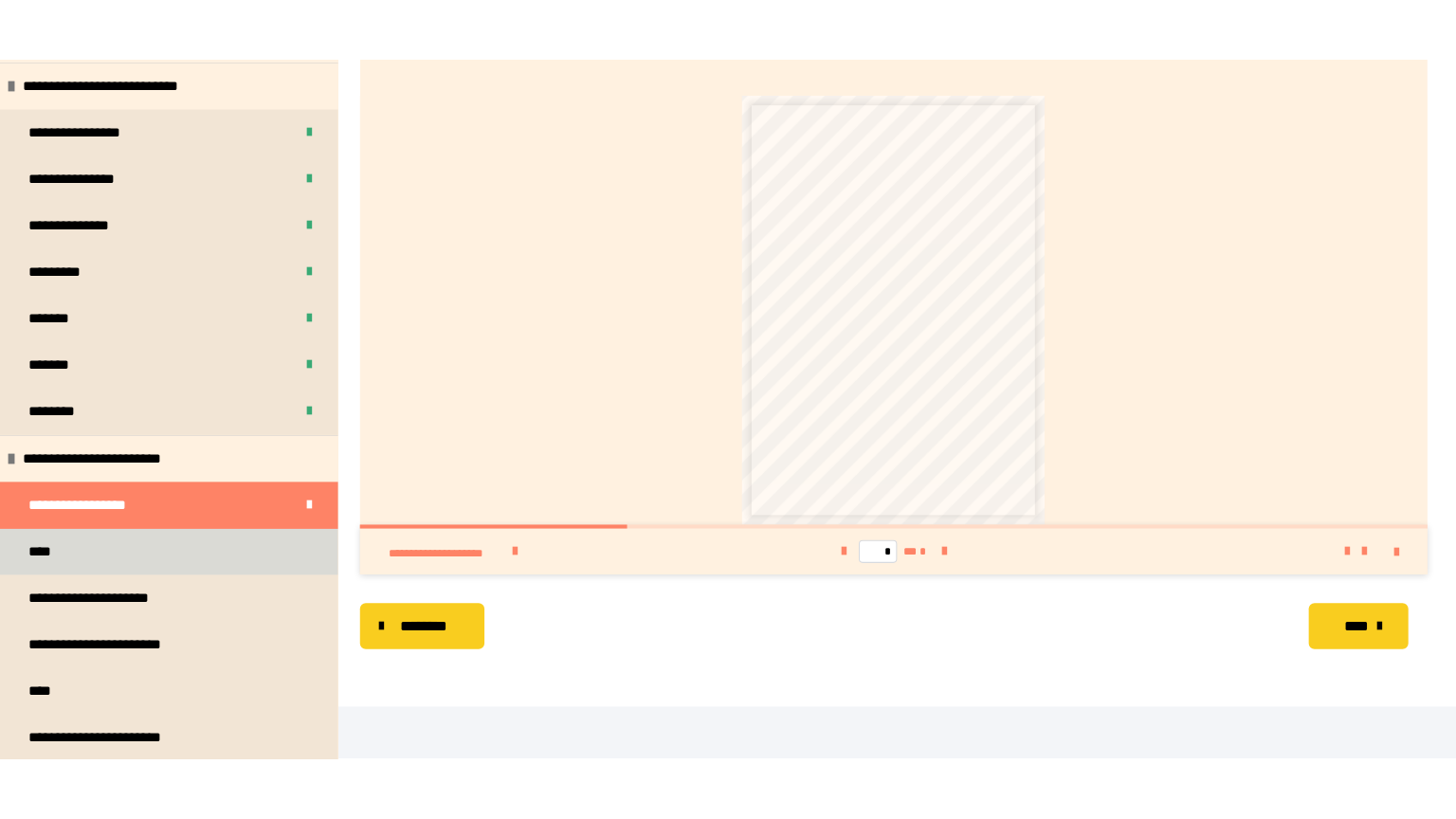 scroll, scrollTop: 272, scrollLeft: 0, axis: vertical 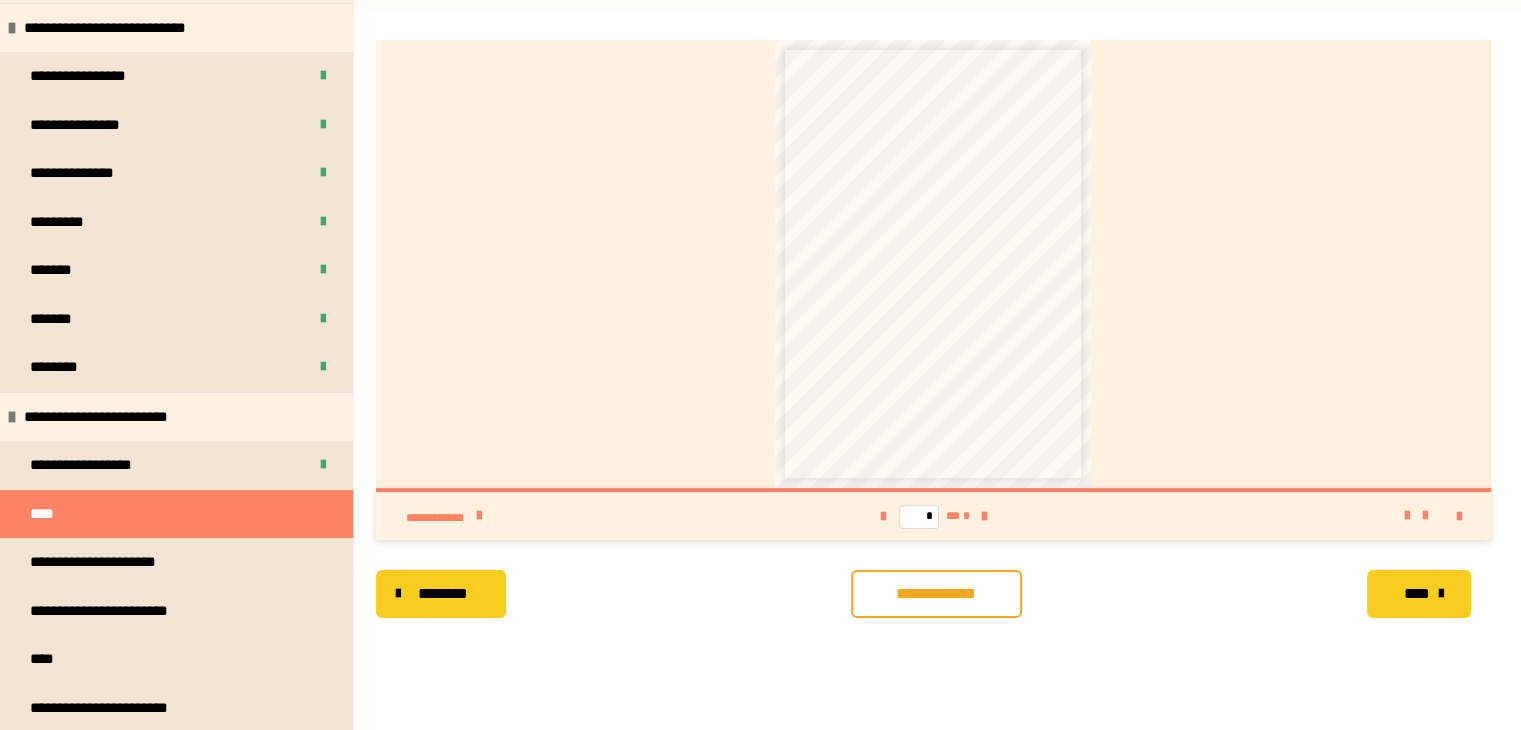 click at bounding box center (1447, 516) 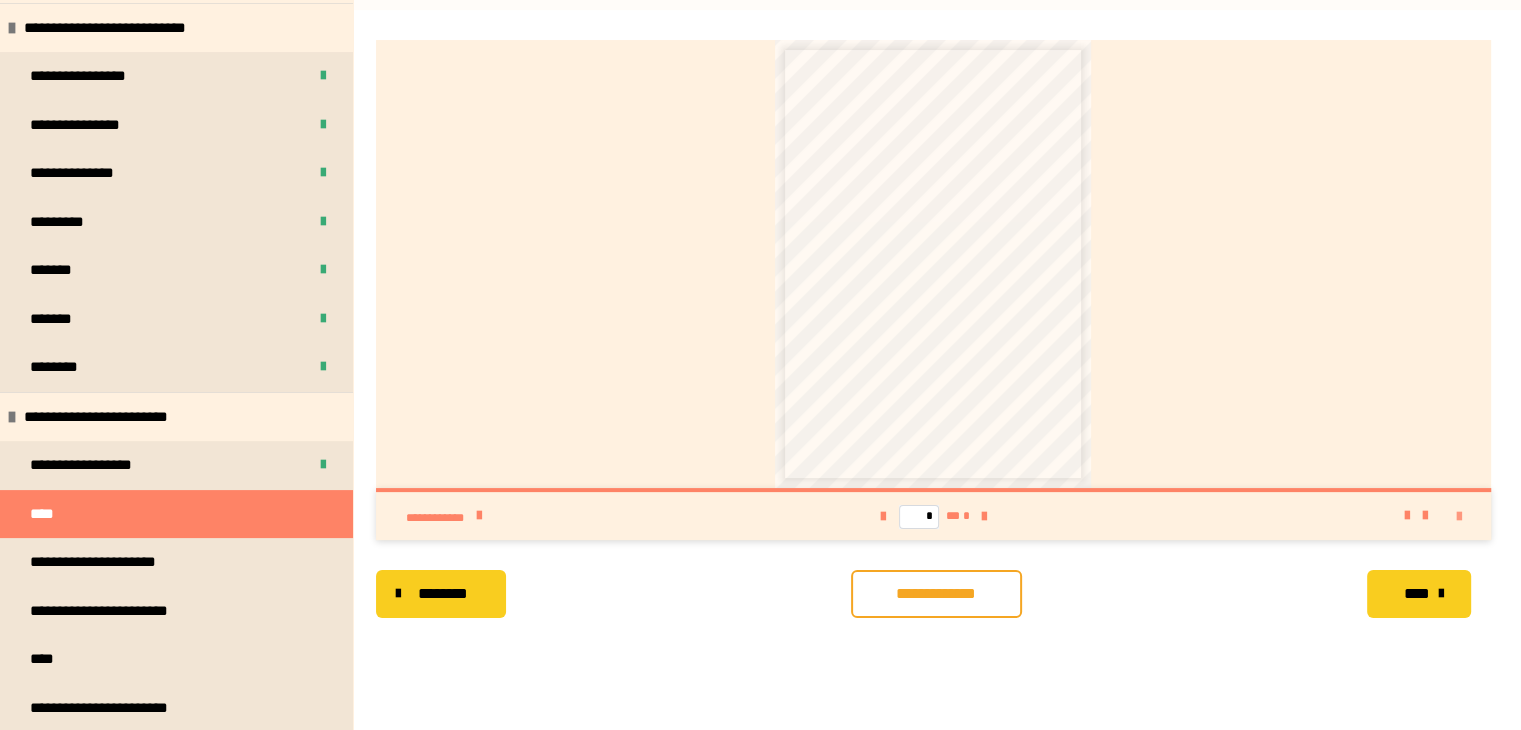 click at bounding box center (1459, 517) 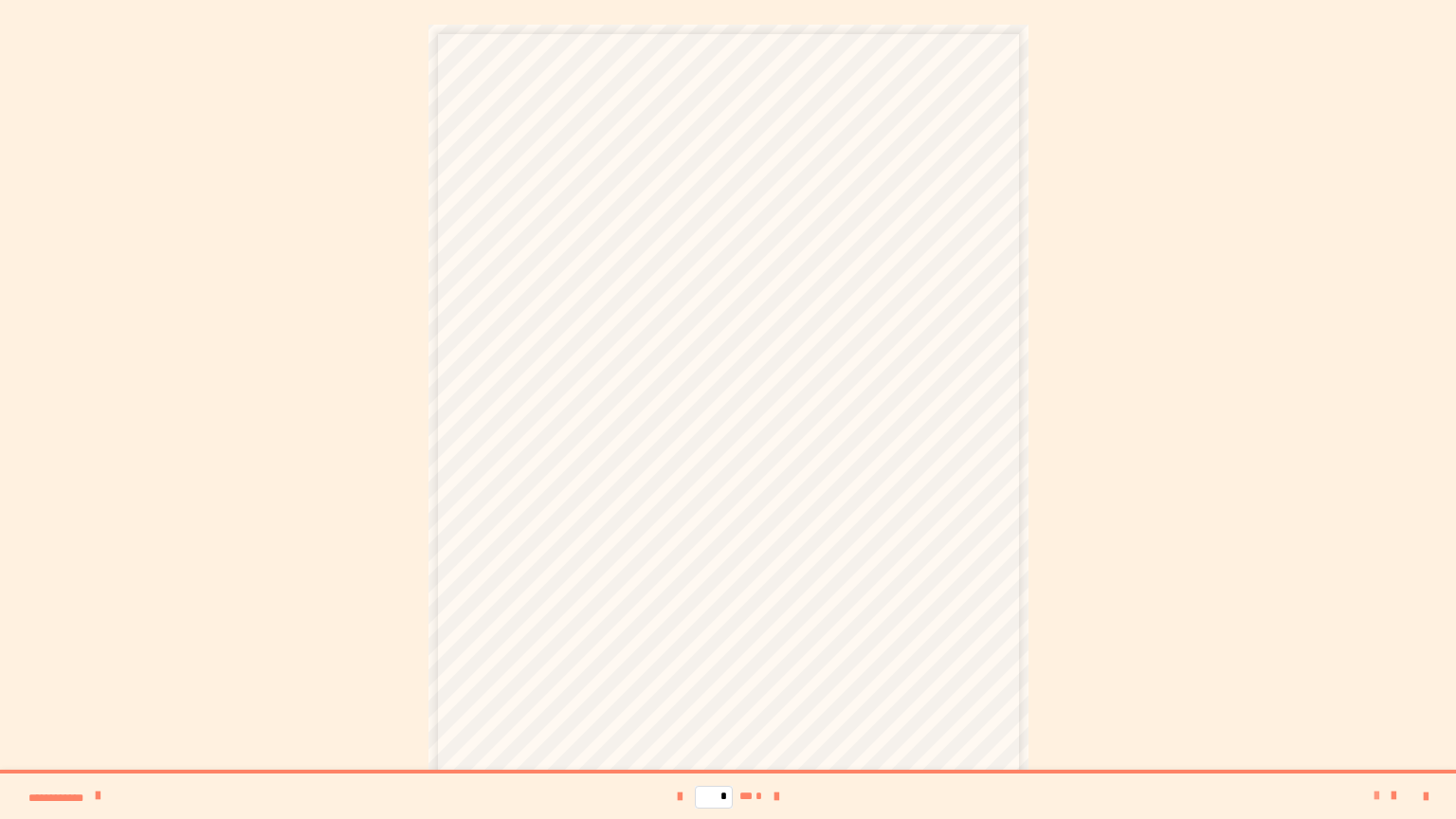click at bounding box center [1376, 796] 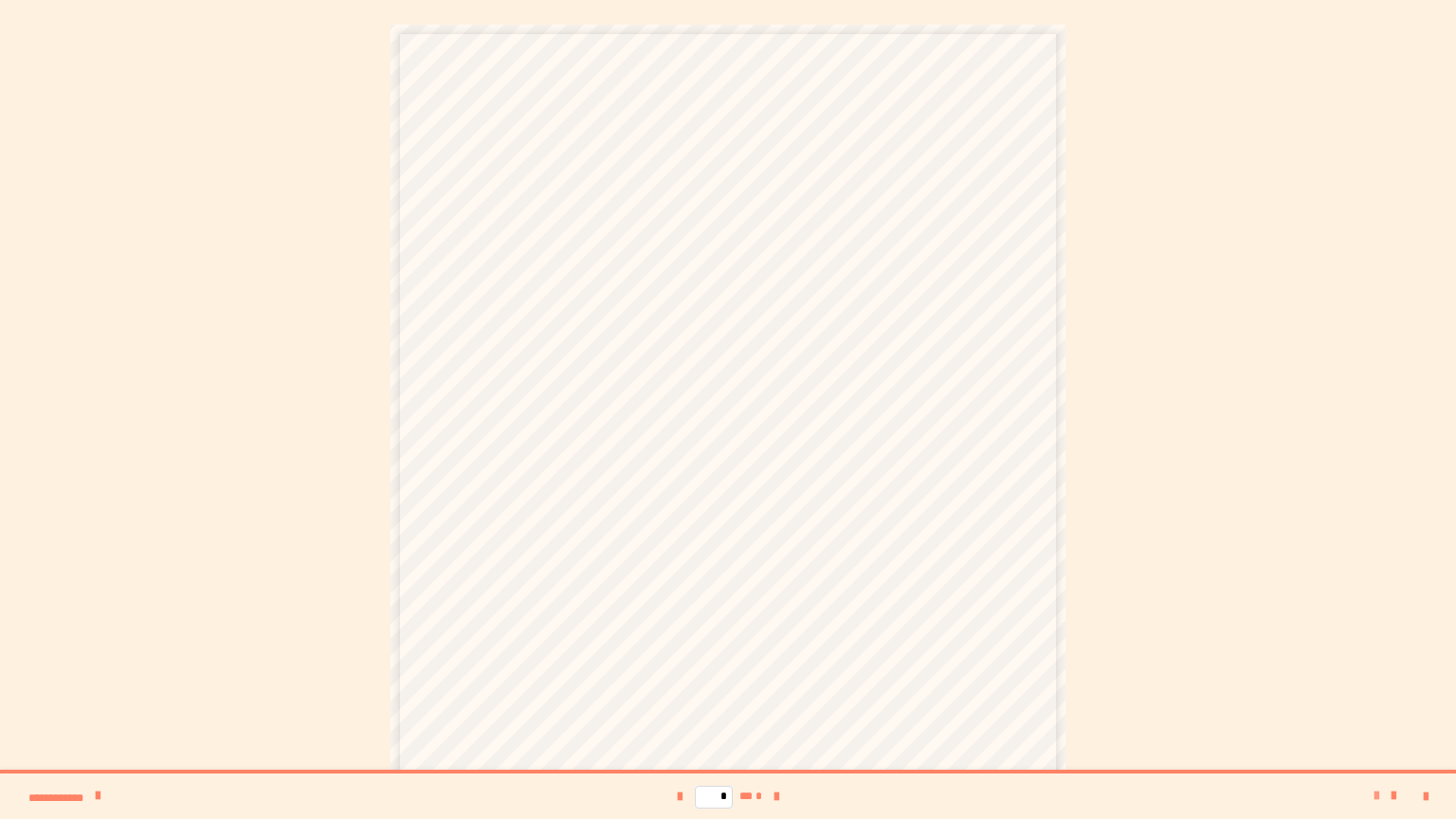 click at bounding box center (1376, 796) 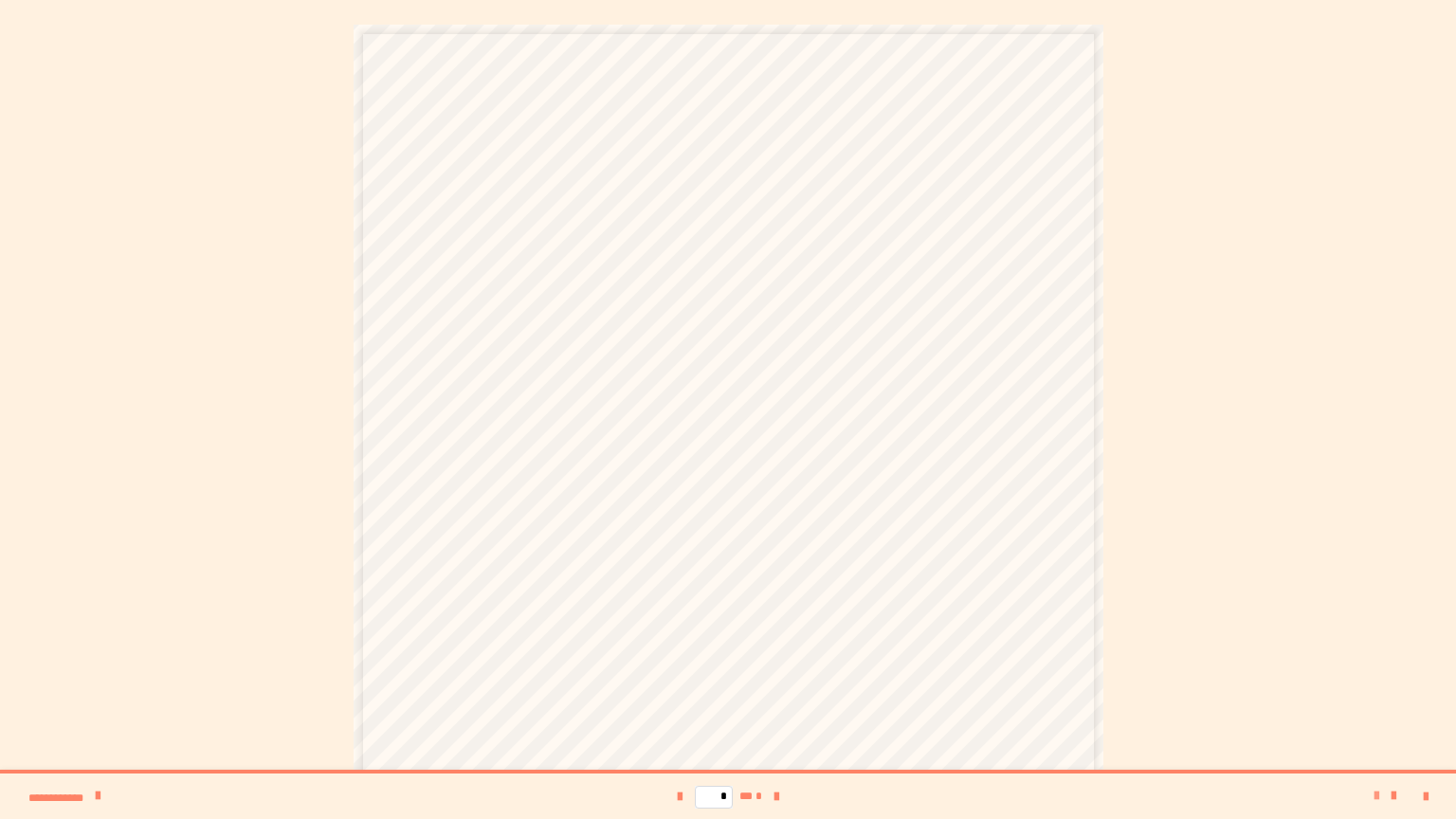 click at bounding box center [1376, 796] 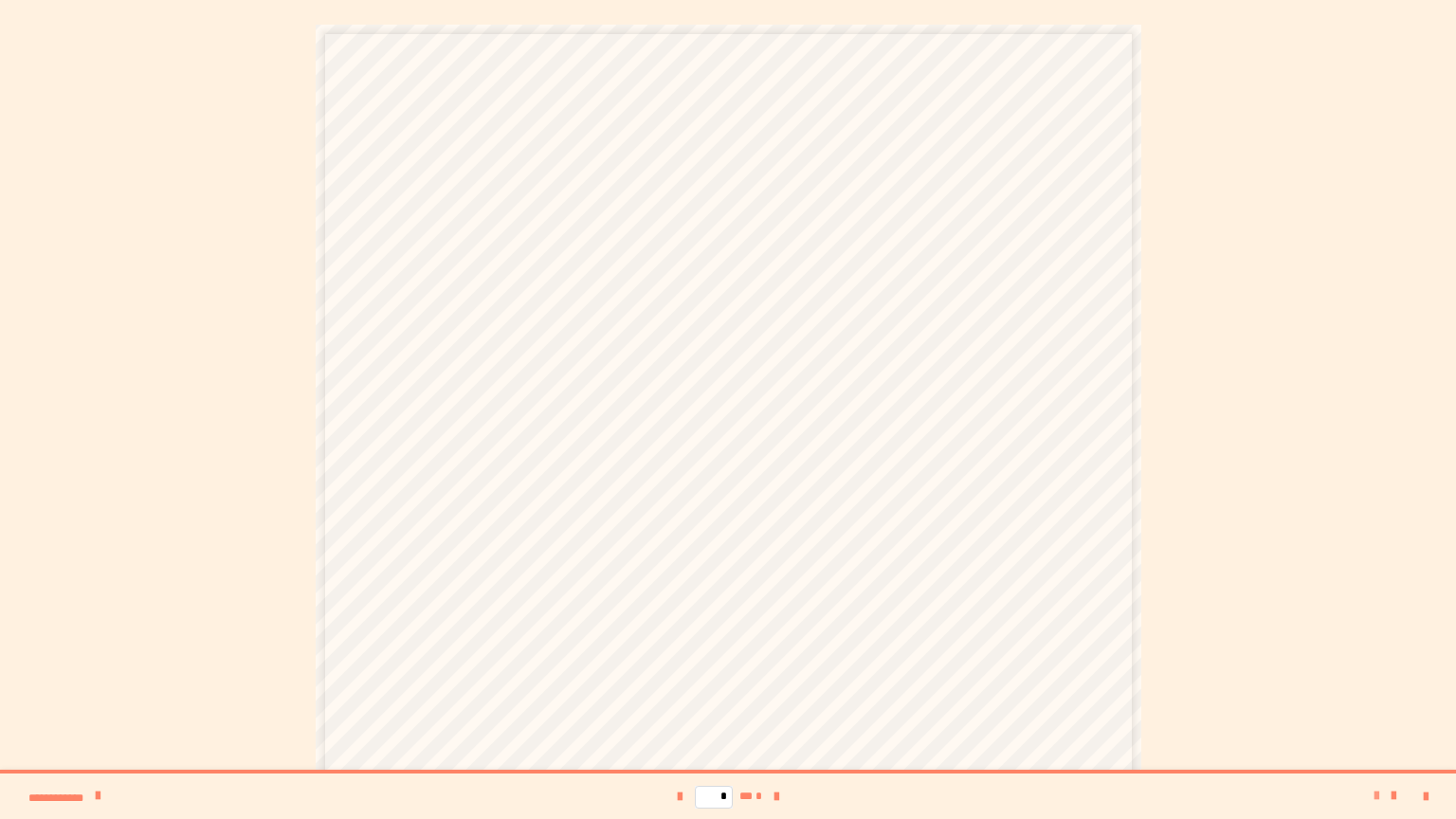 click at bounding box center (1376, 796) 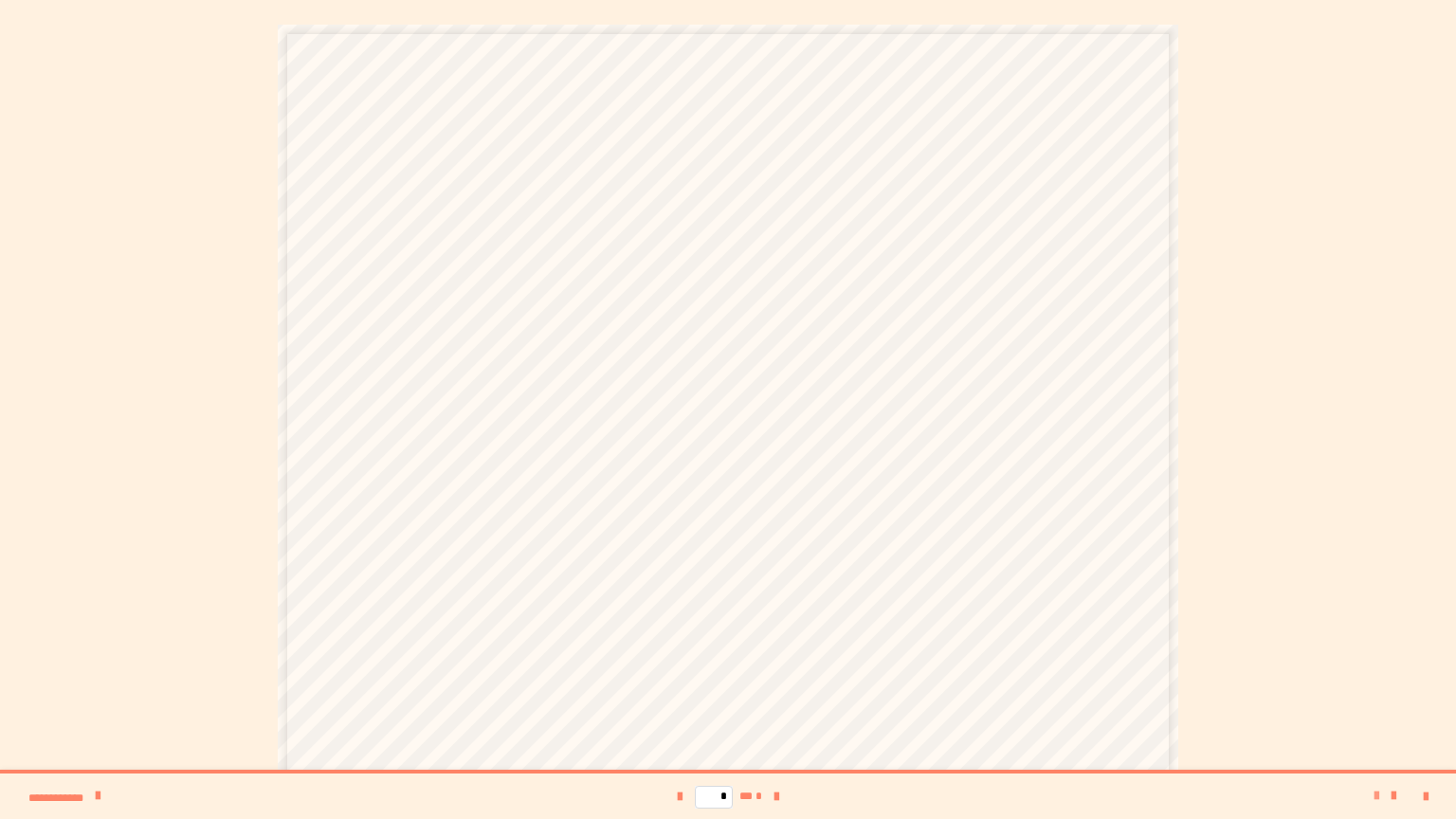 click at bounding box center [1376, 796] 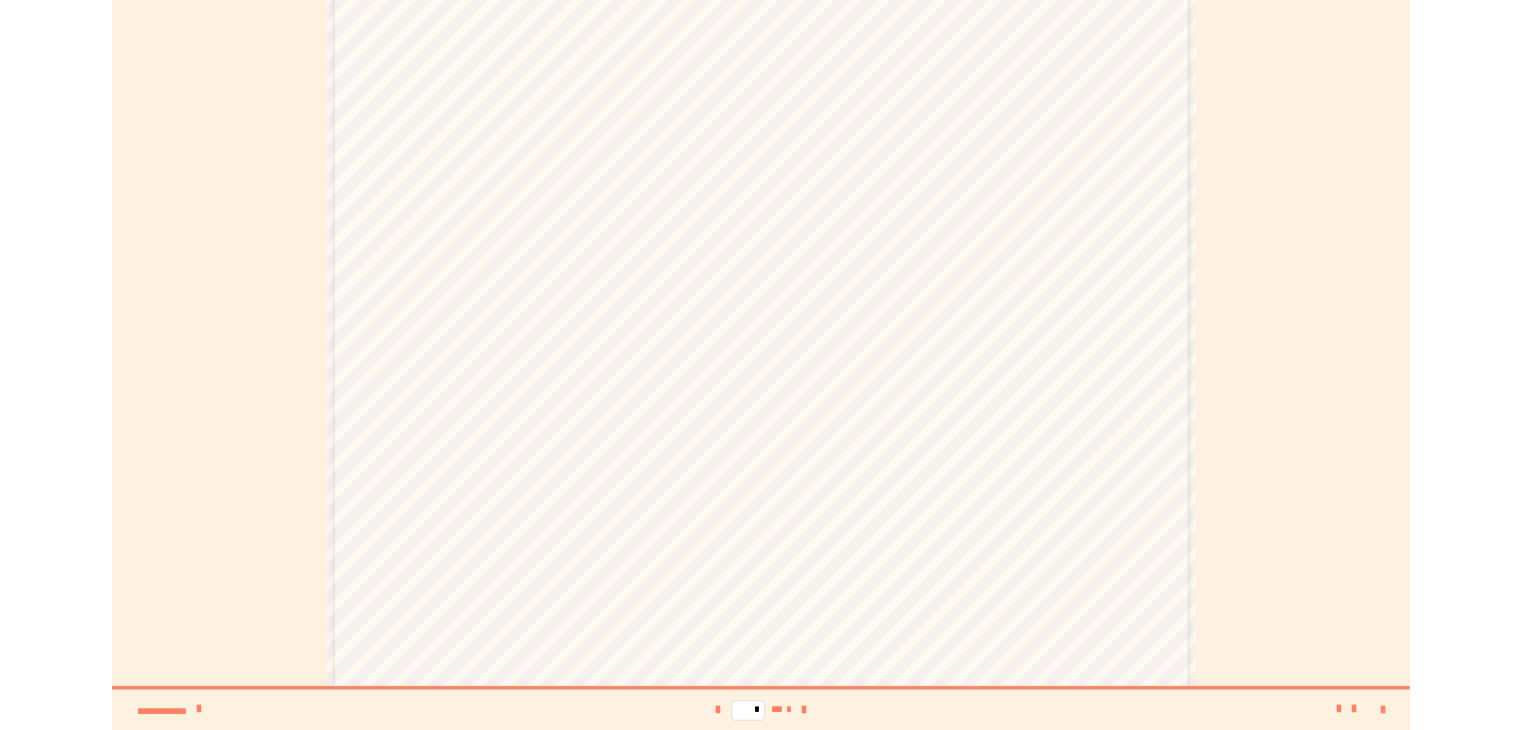 scroll, scrollTop: 618, scrollLeft: 0, axis: vertical 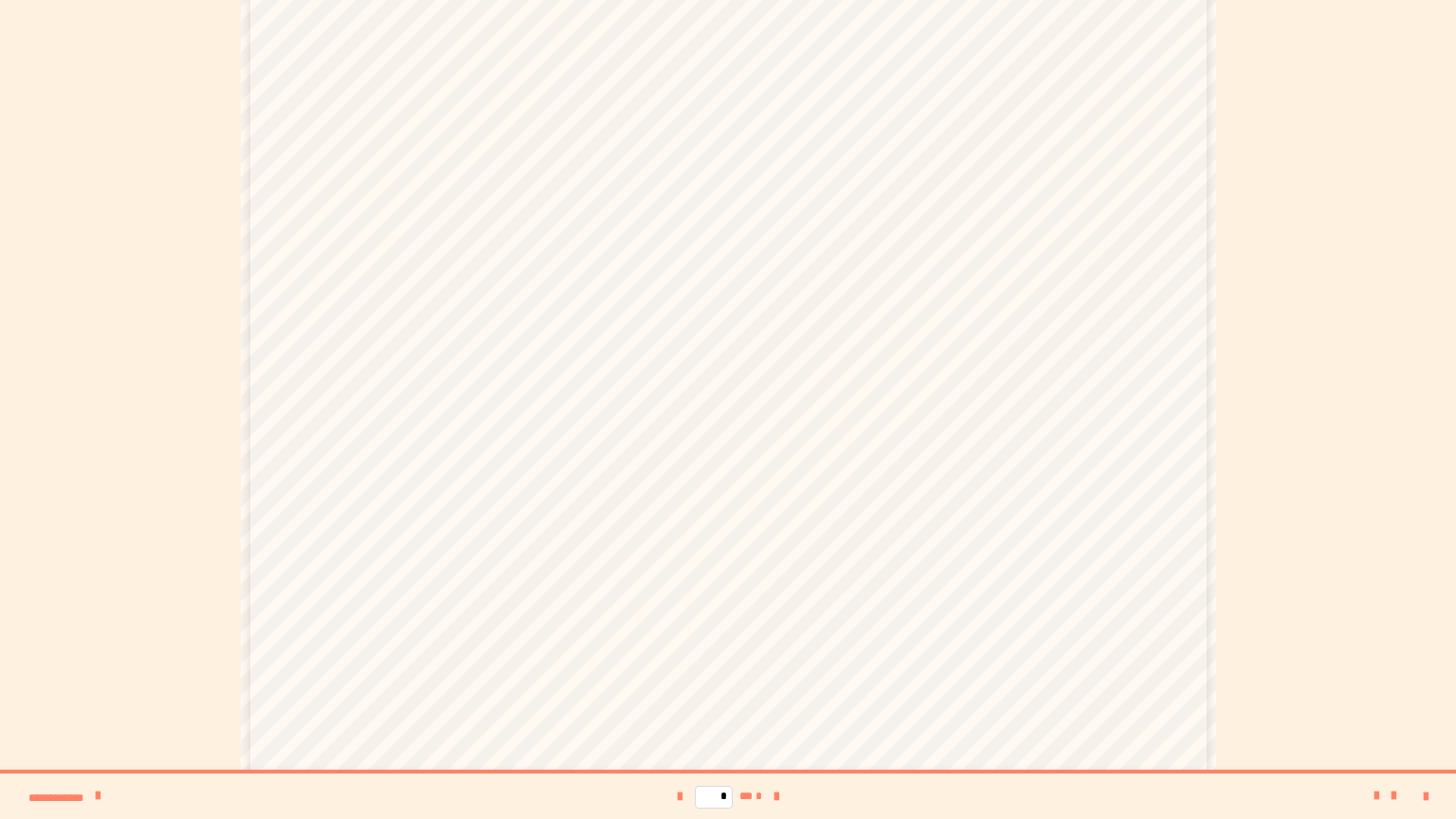 click at bounding box center (1287, 796) 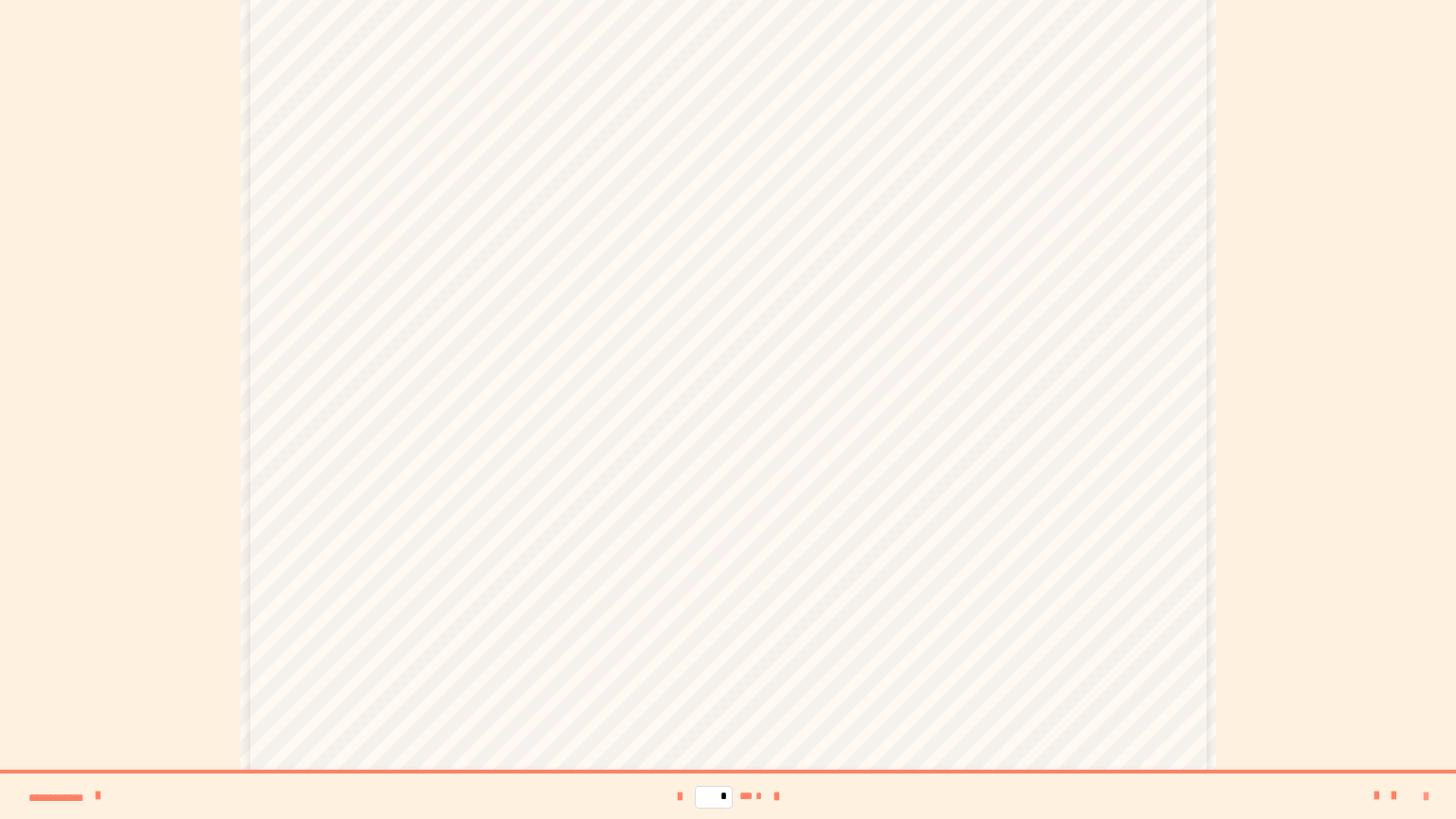 click at bounding box center (1426, 797) 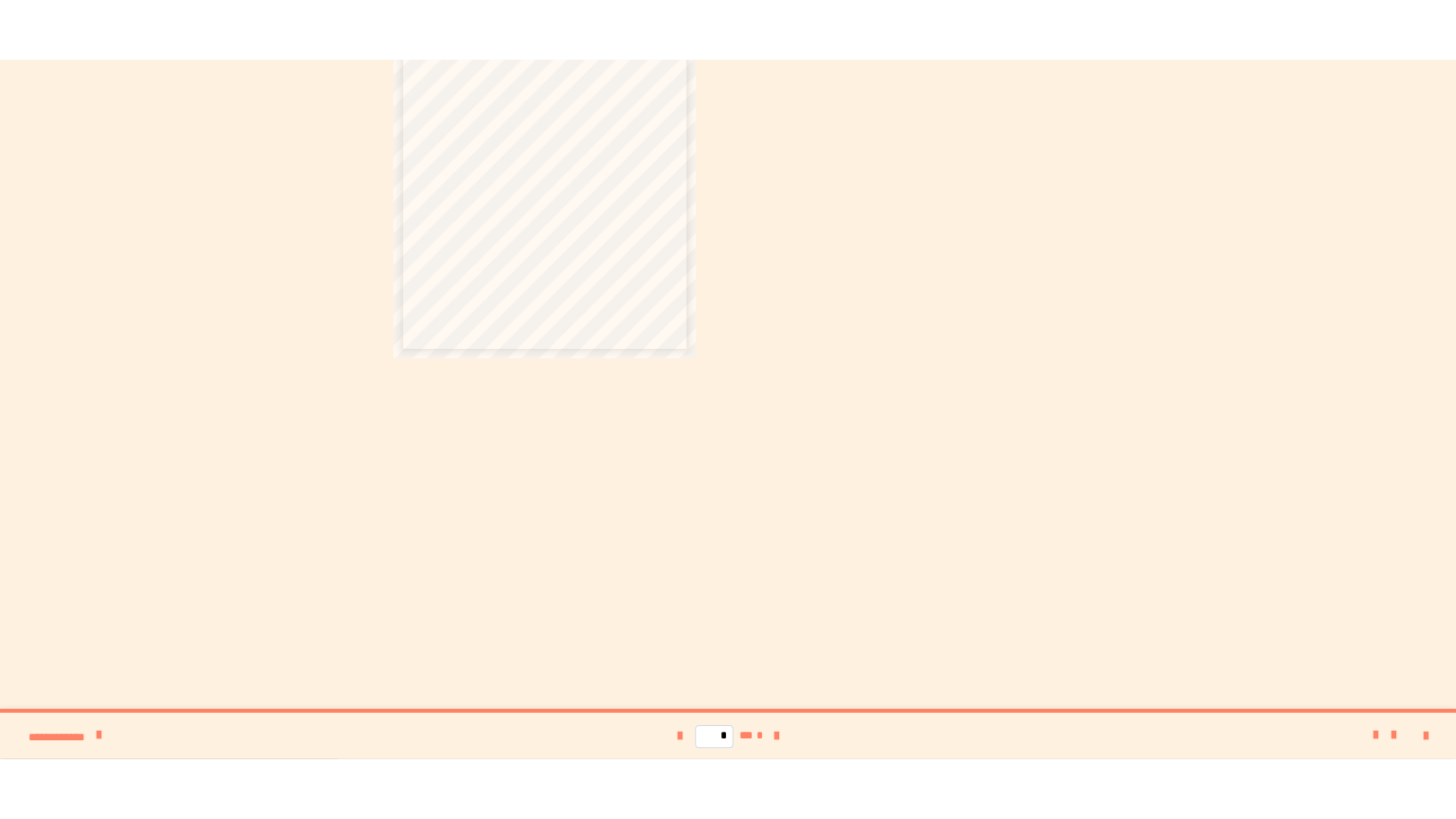scroll, scrollTop: 148, scrollLeft: 0, axis: vertical 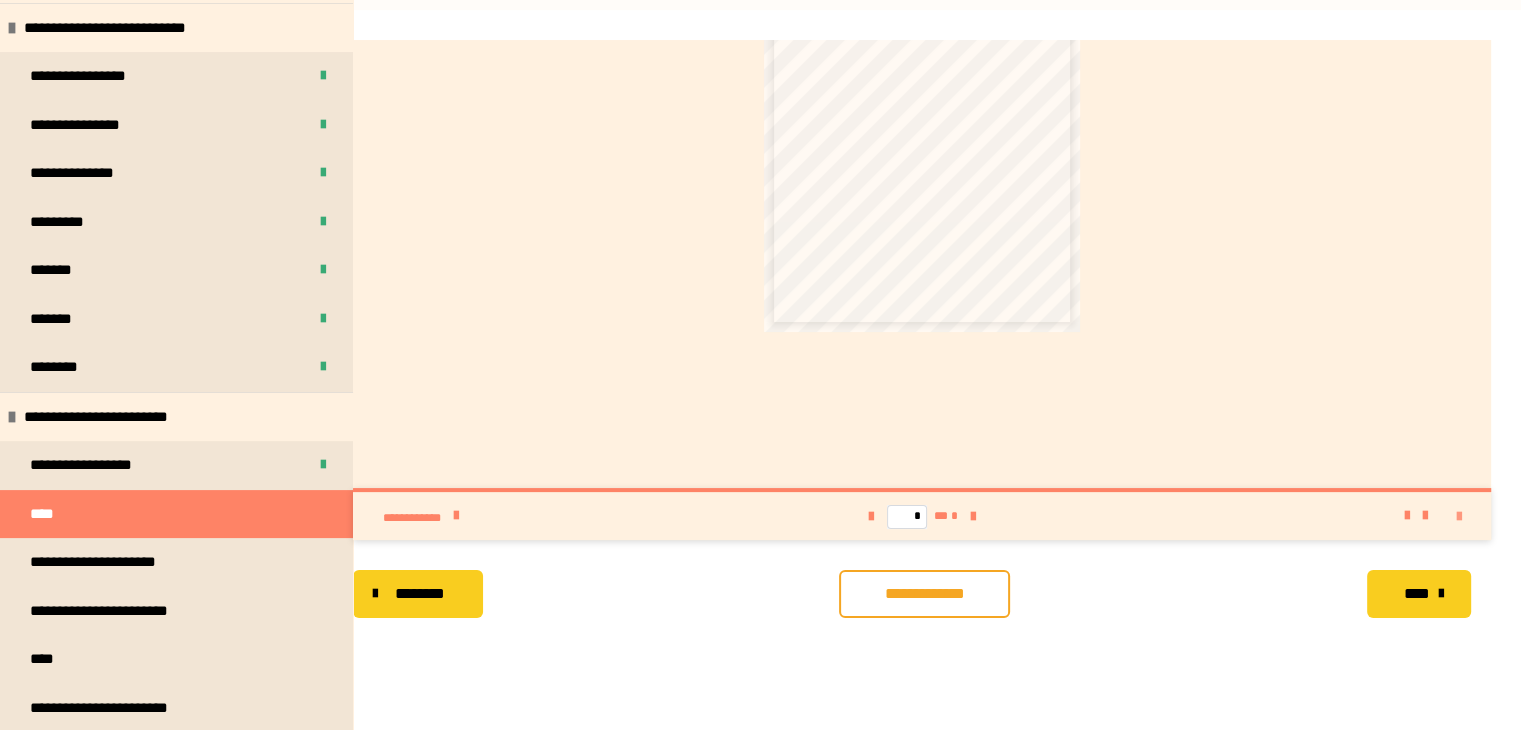 click at bounding box center (1459, 517) 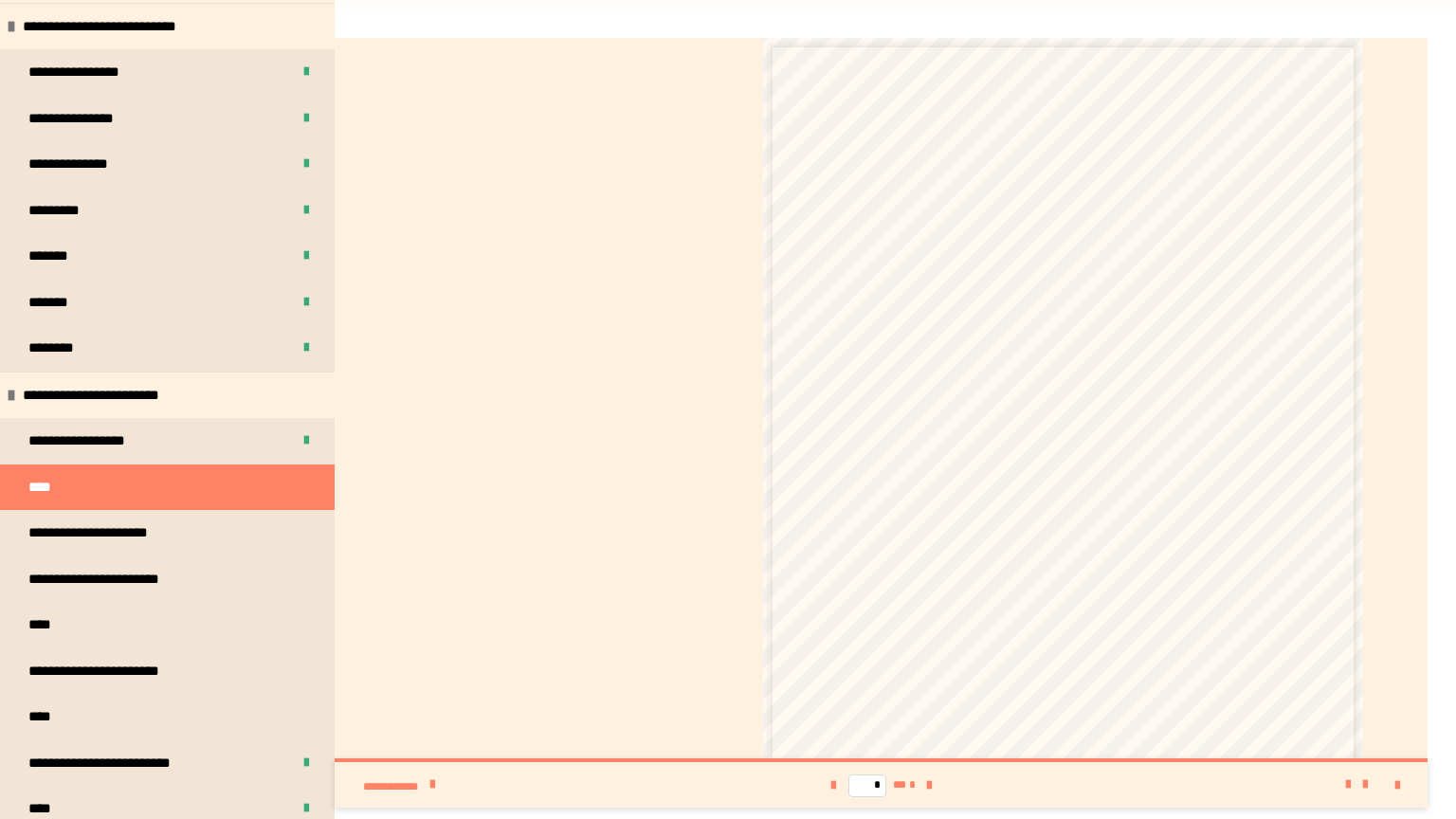 scroll, scrollTop: 55, scrollLeft: 0, axis: vertical 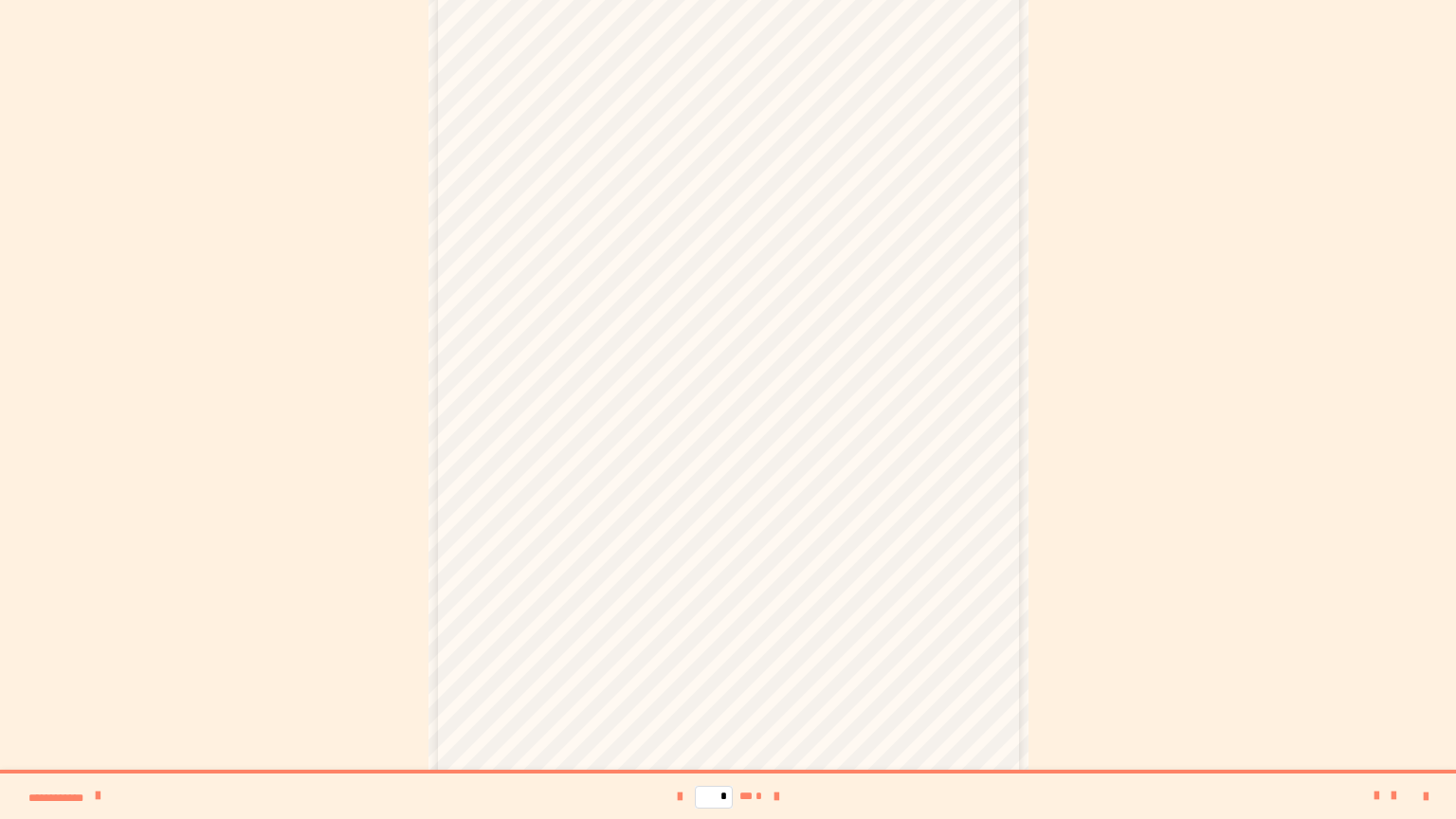 click at bounding box center [1385, 796] 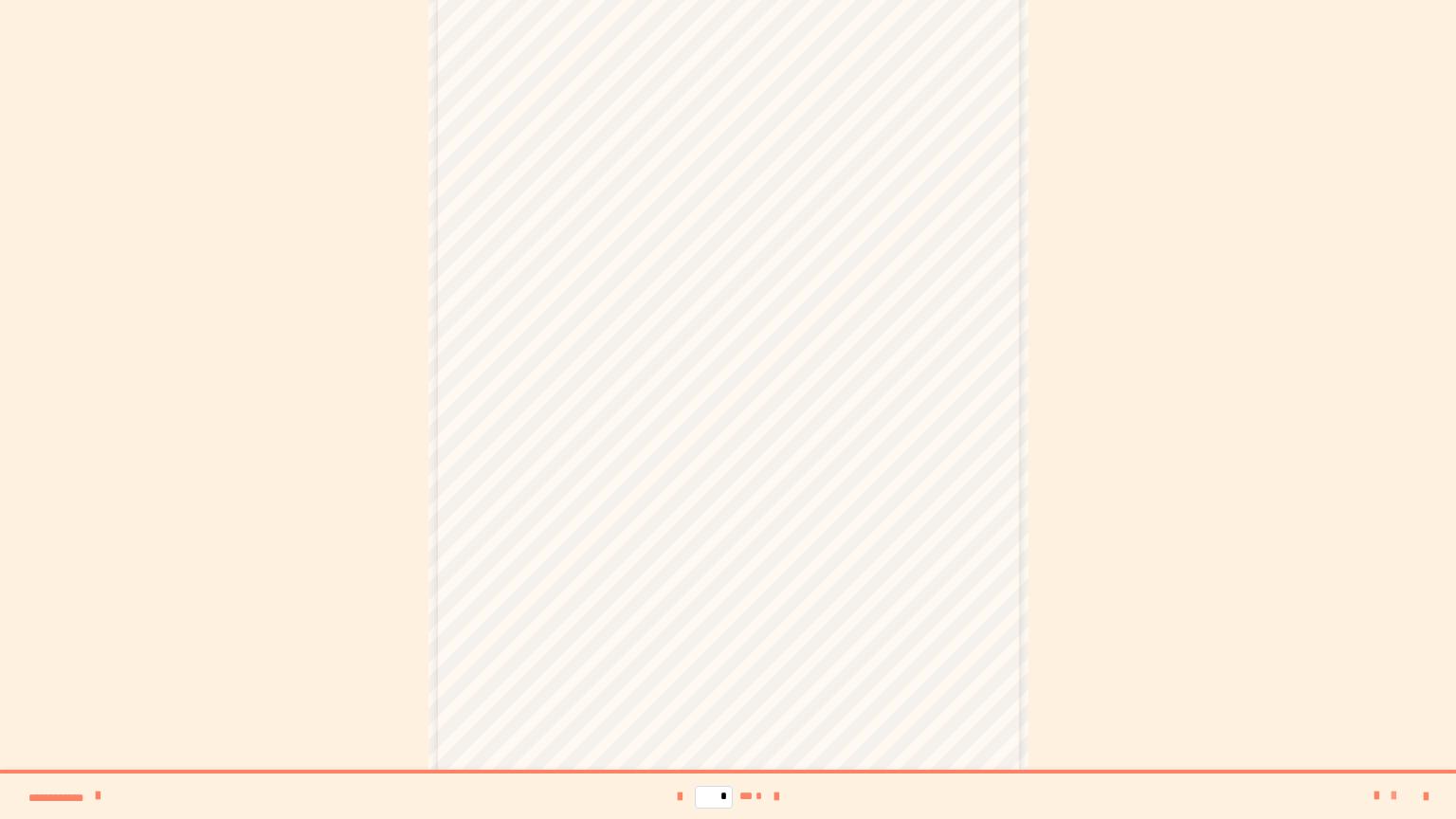 click at bounding box center [1385, 796] 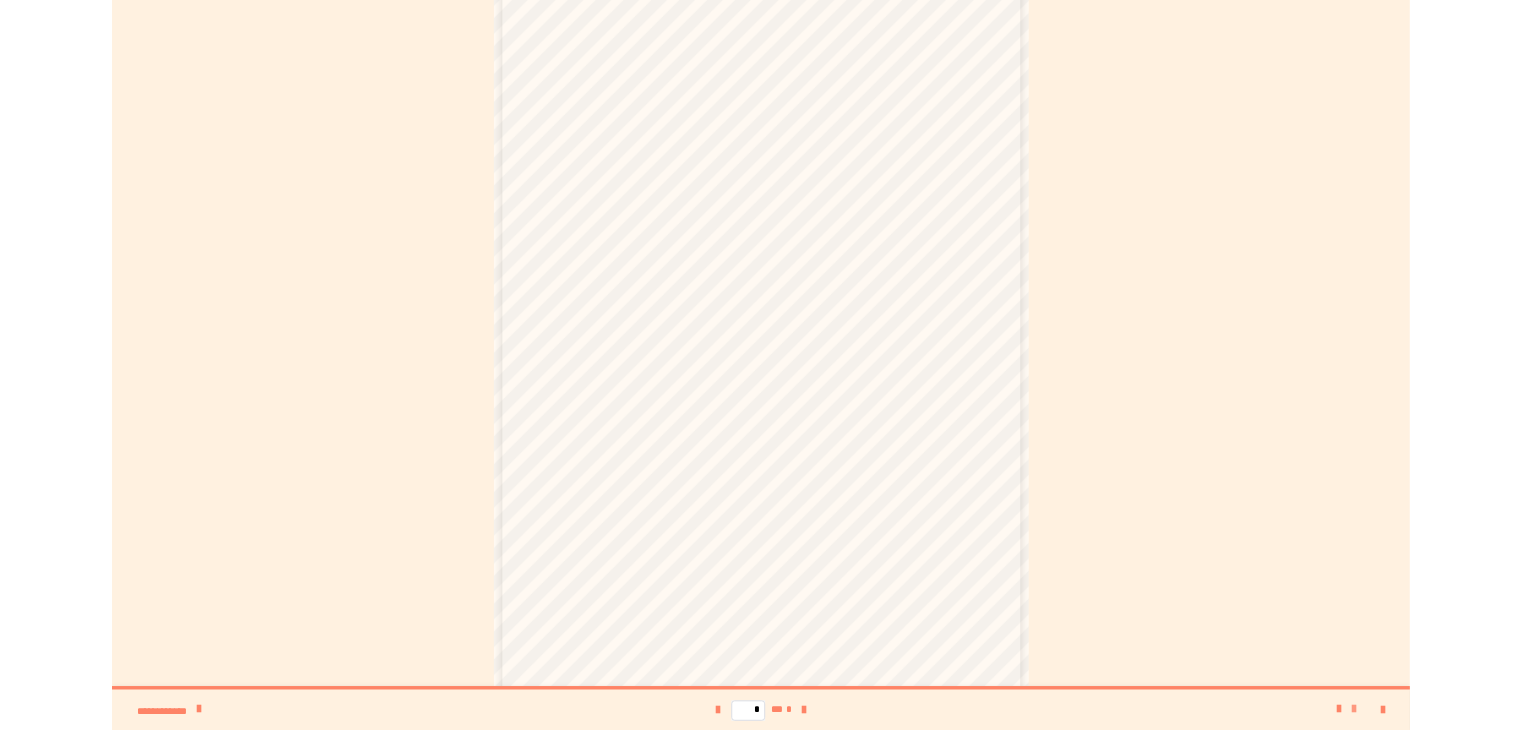 scroll, scrollTop: 0, scrollLeft: 0, axis: both 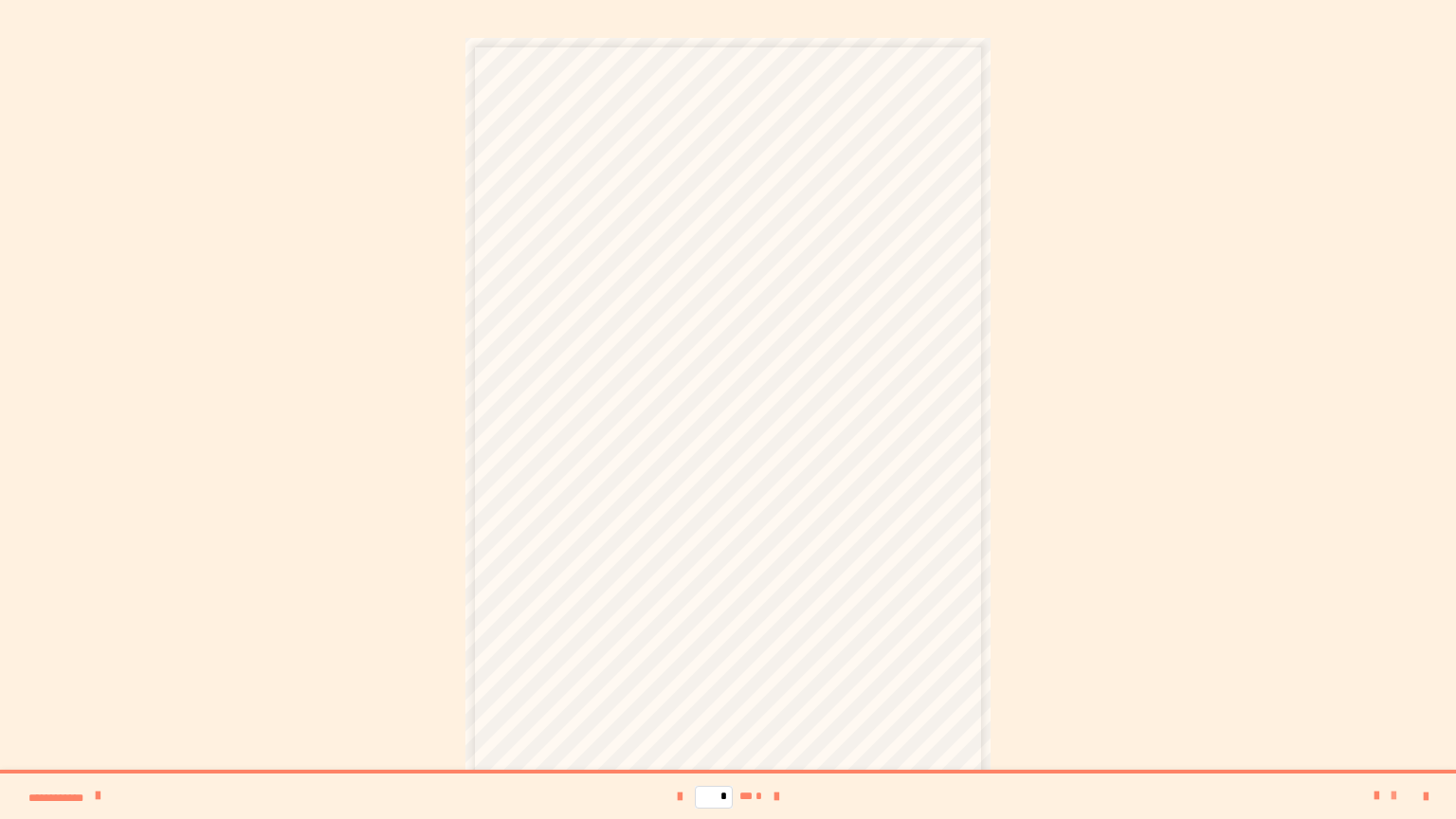 click at bounding box center (1393, 796) 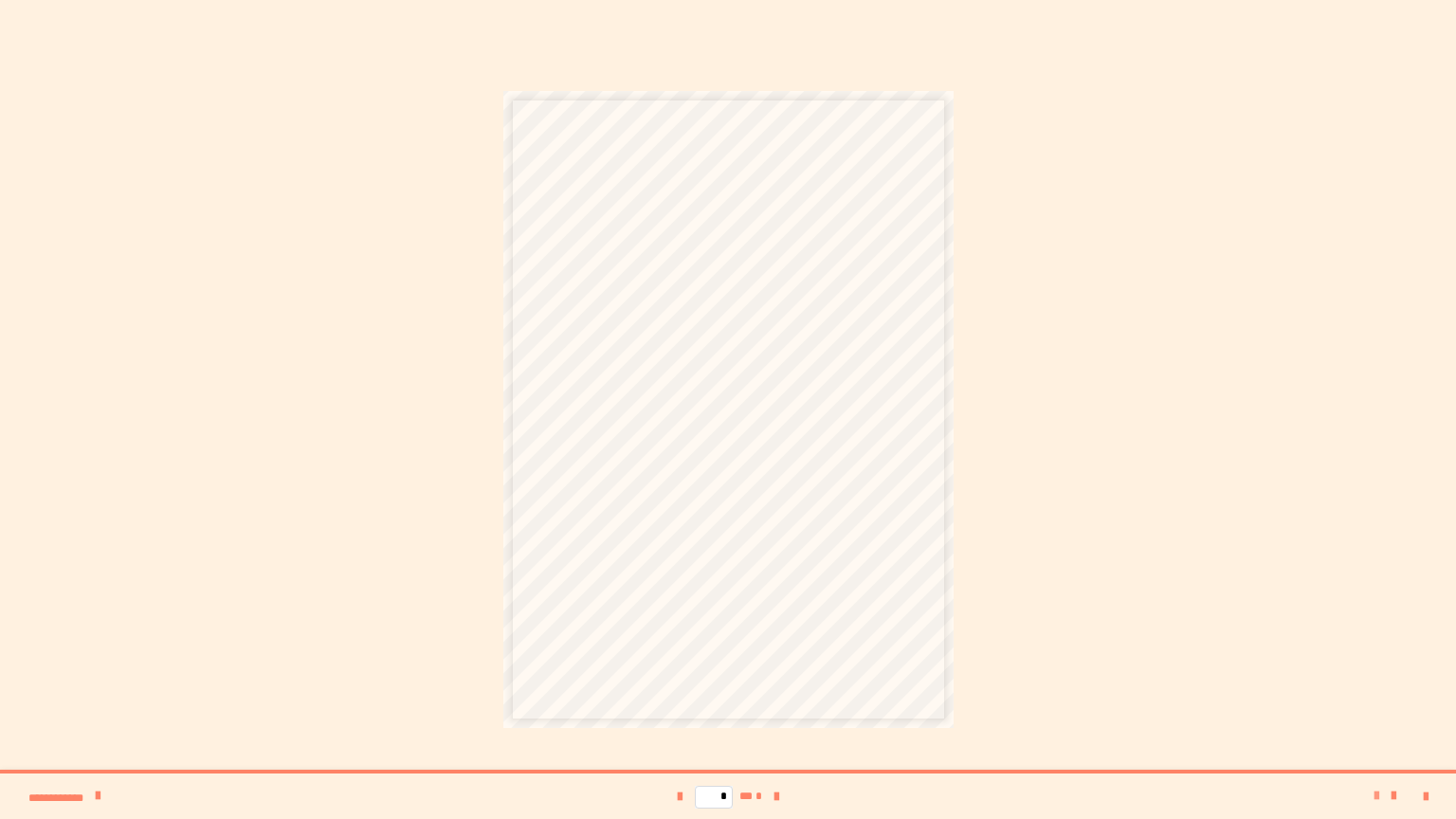 click at bounding box center (1376, 796) 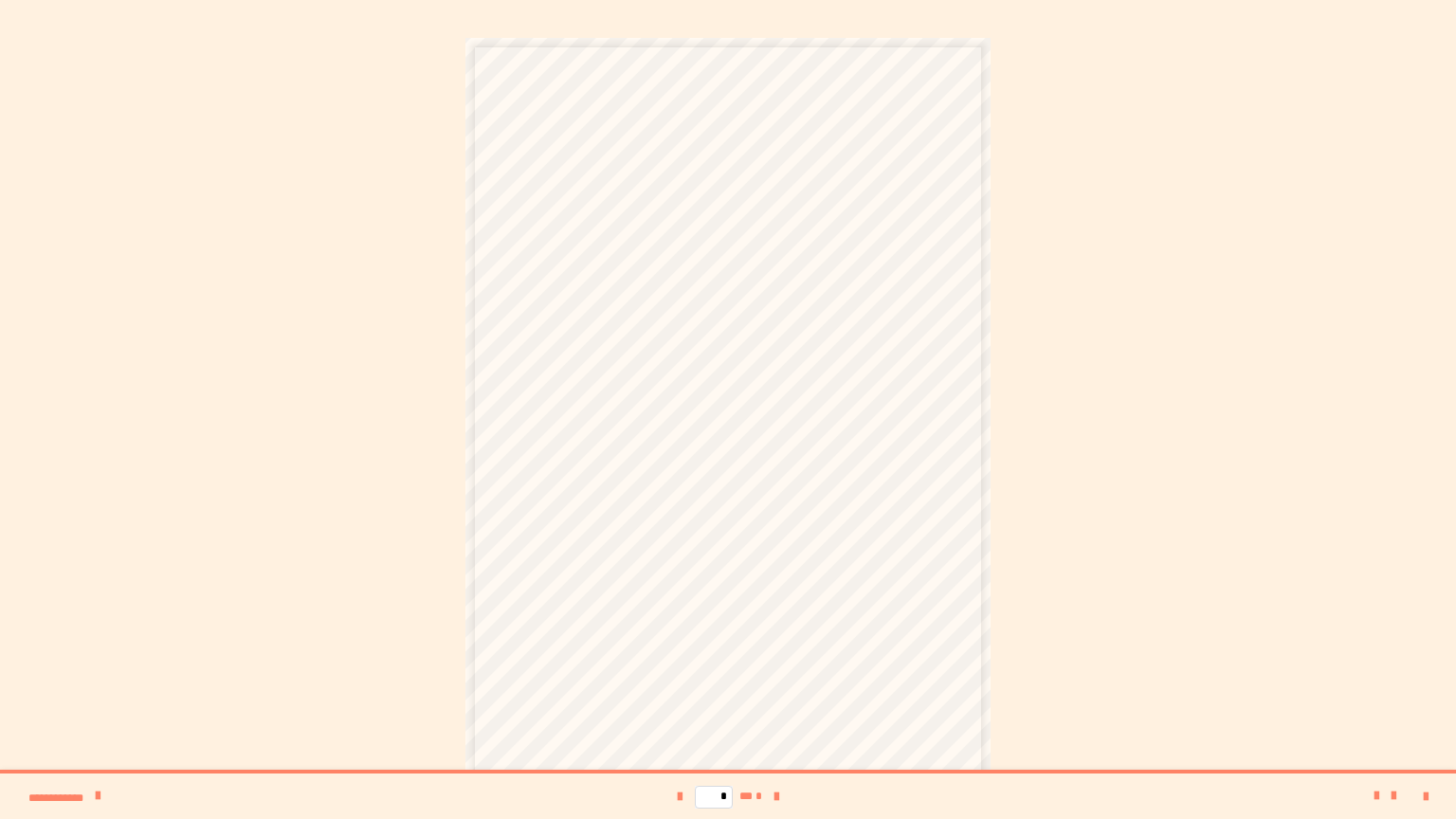 click on "* ** *" at bounding box center [728, 796] 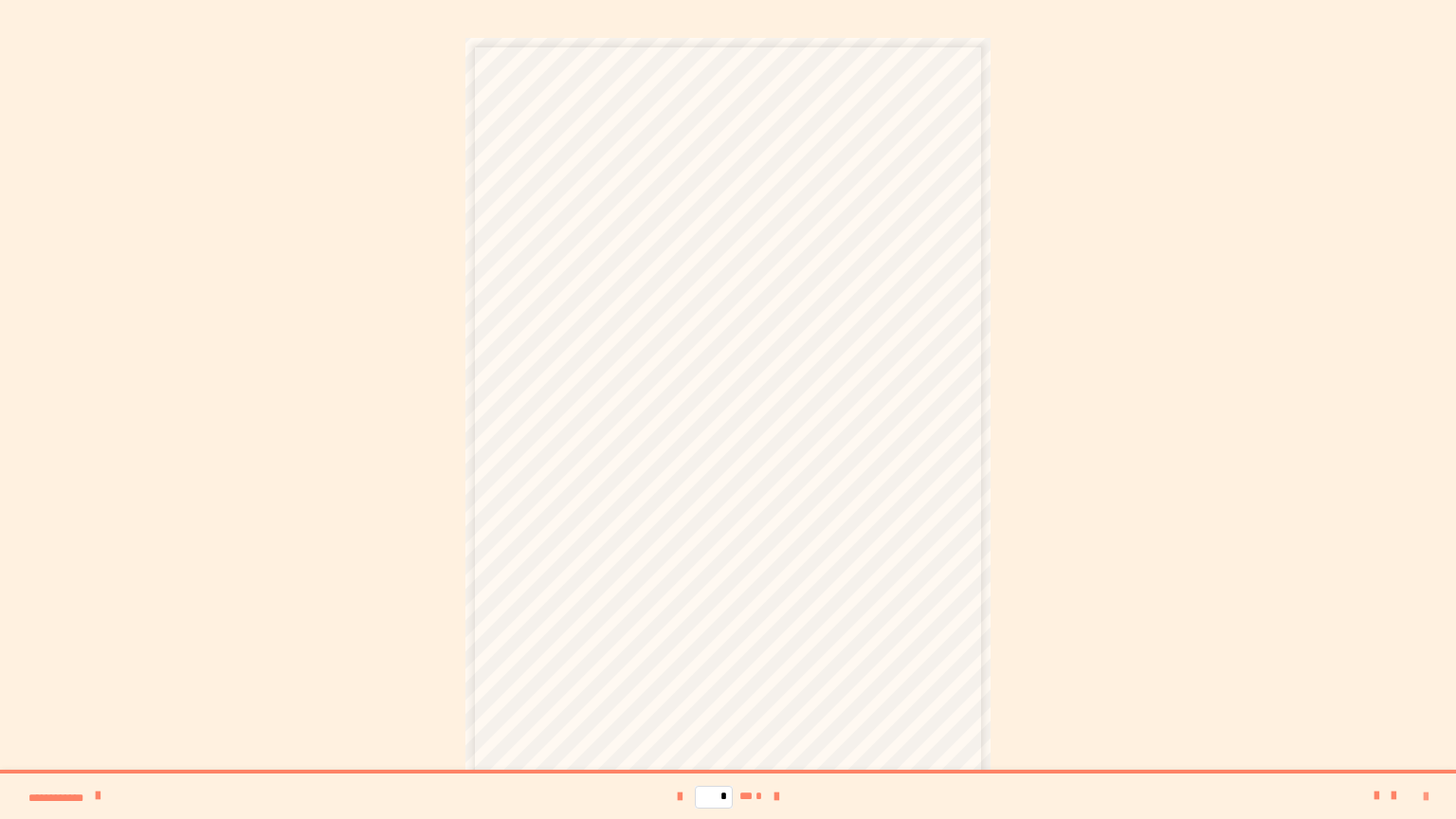 click at bounding box center [1426, 797] 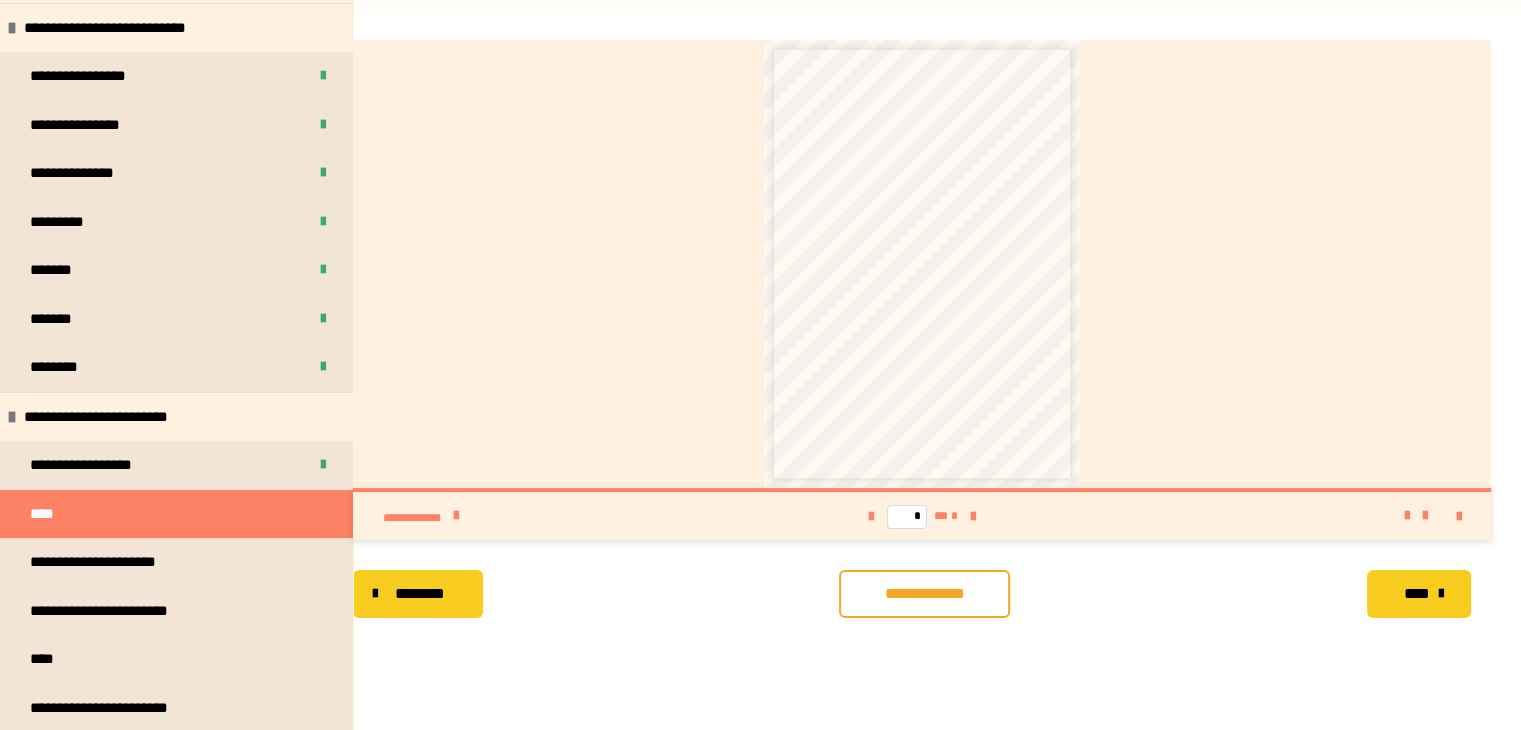 click on "**********" at bounding box center (924, 594) 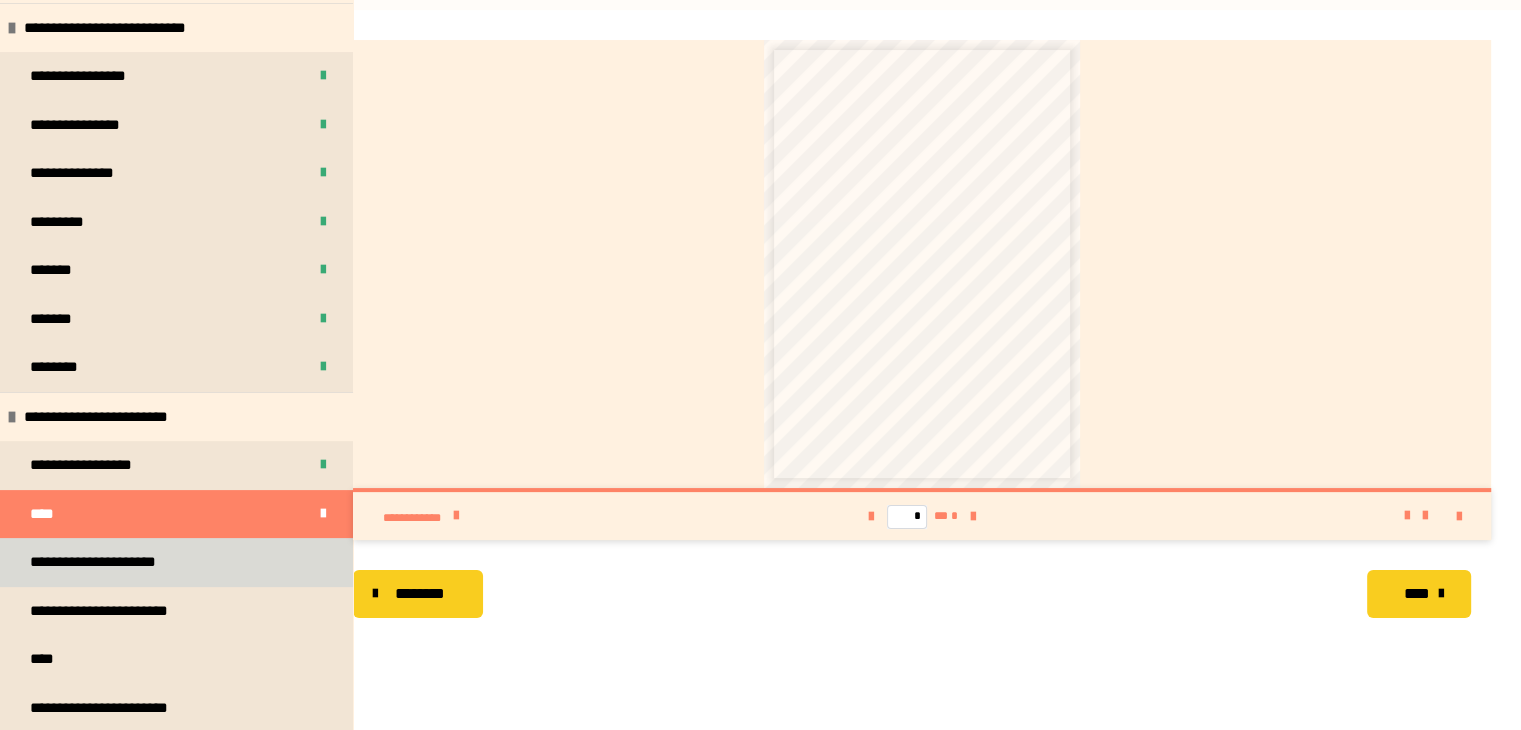 click on "**********" at bounding box center (107, 562) 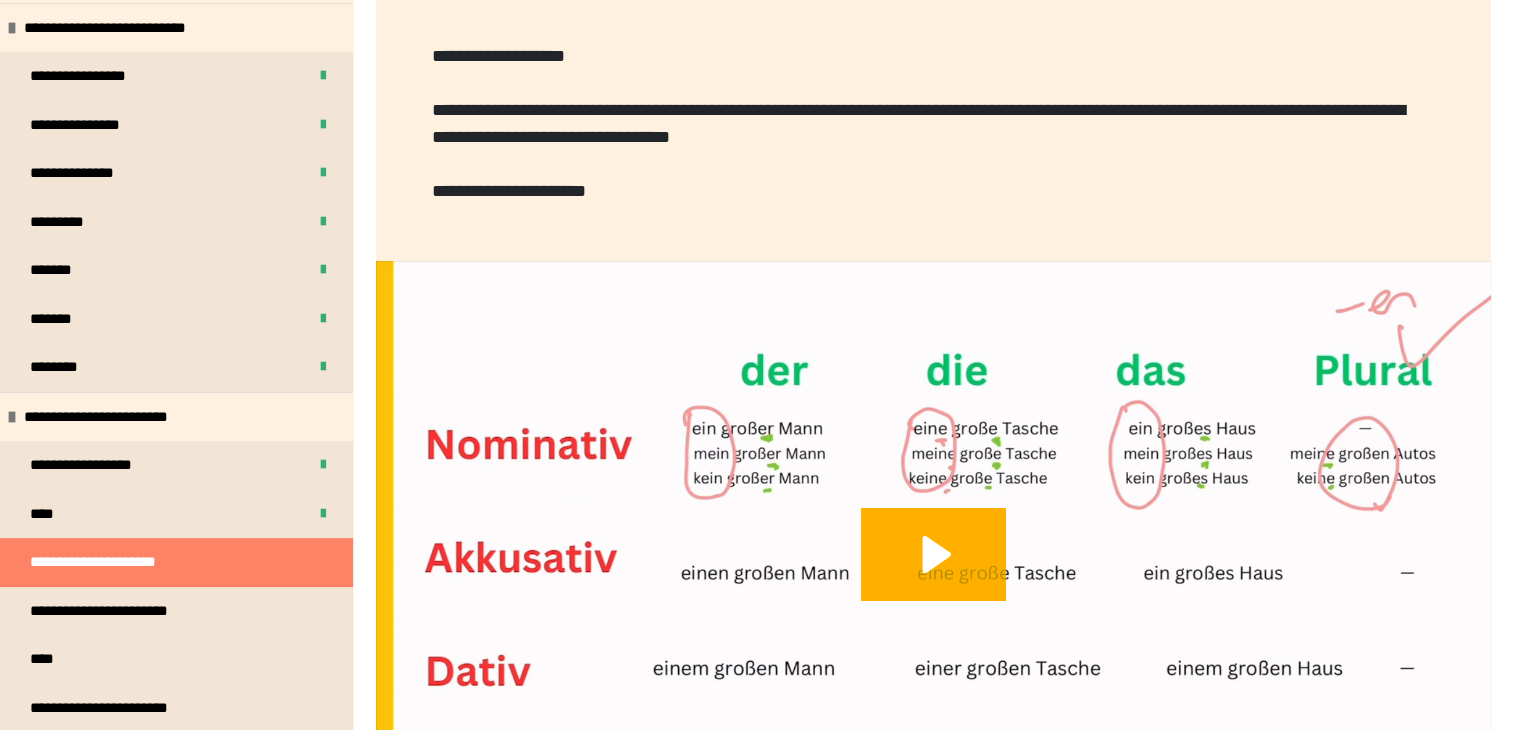 scroll, scrollTop: 587, scrollLeft: 0, axis: vertical 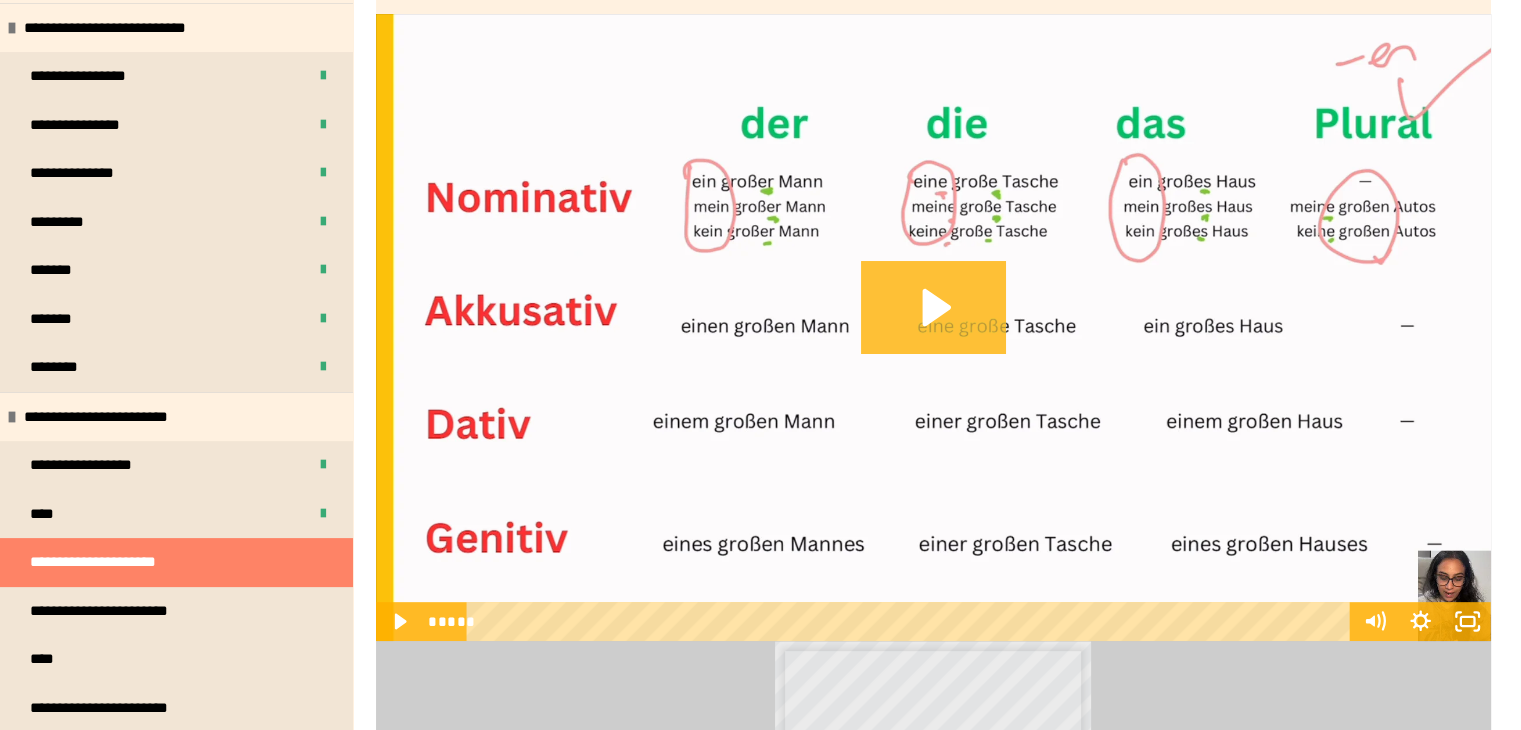 click 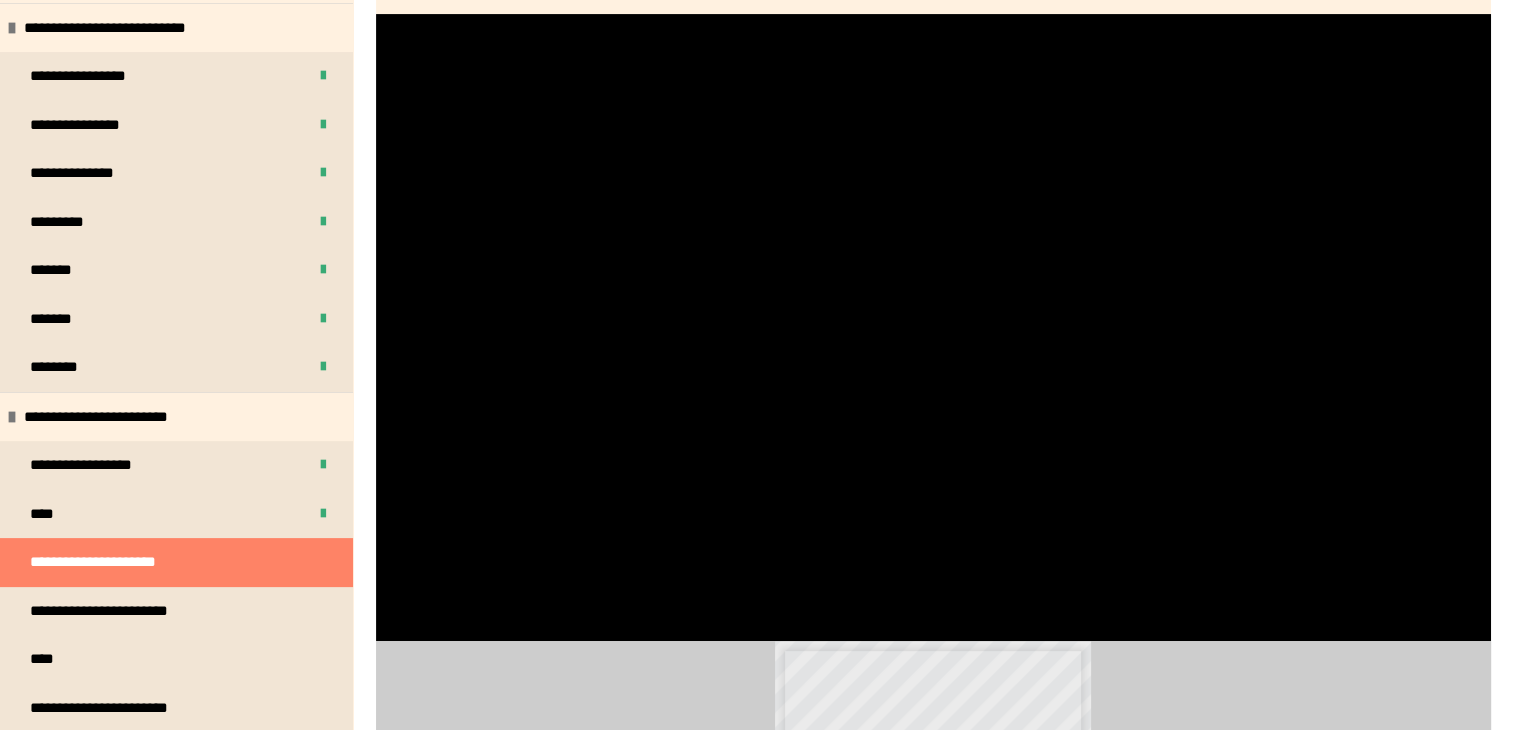 click at bounding box center (933, 327) 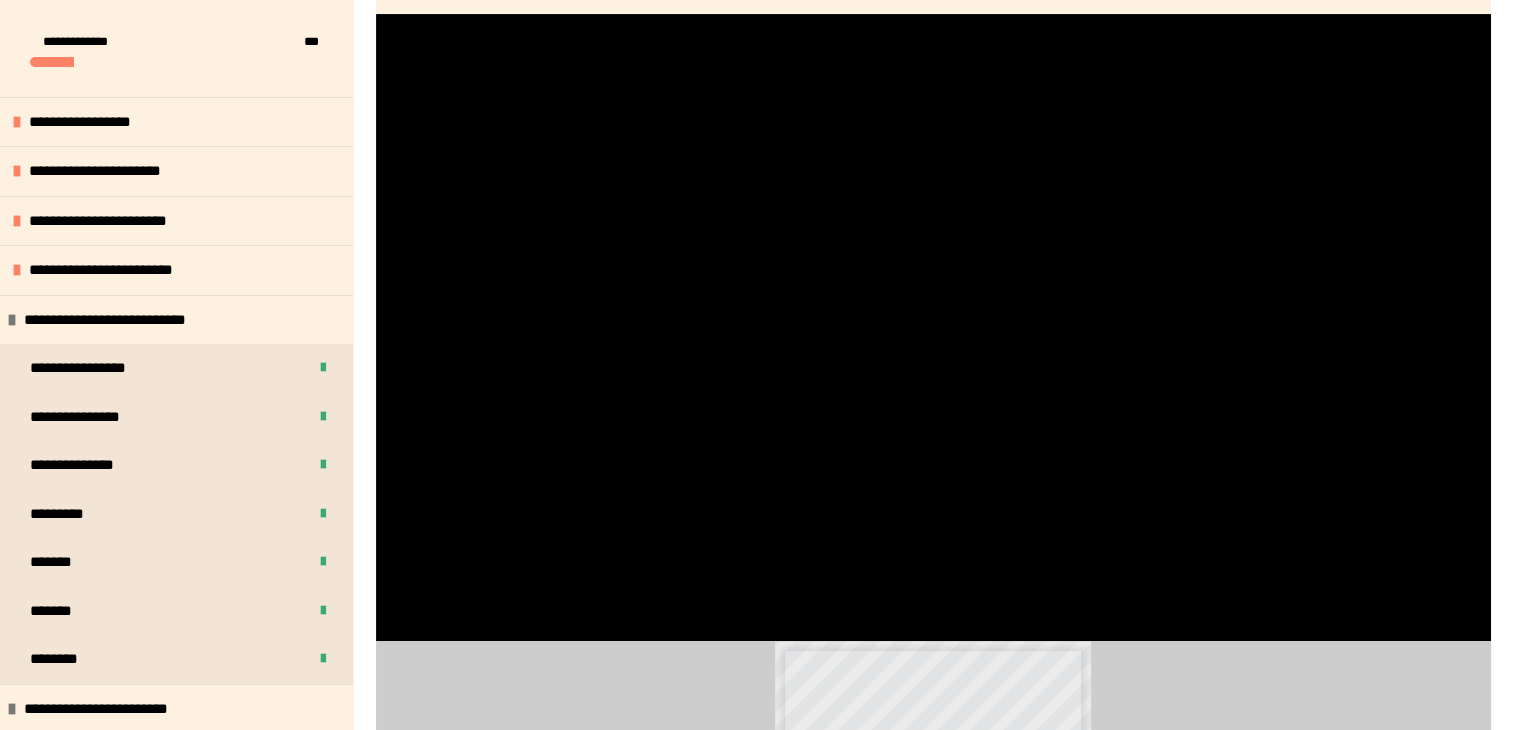 scroll, scrollTop: 0, scrollLeft: 0, axis: both 